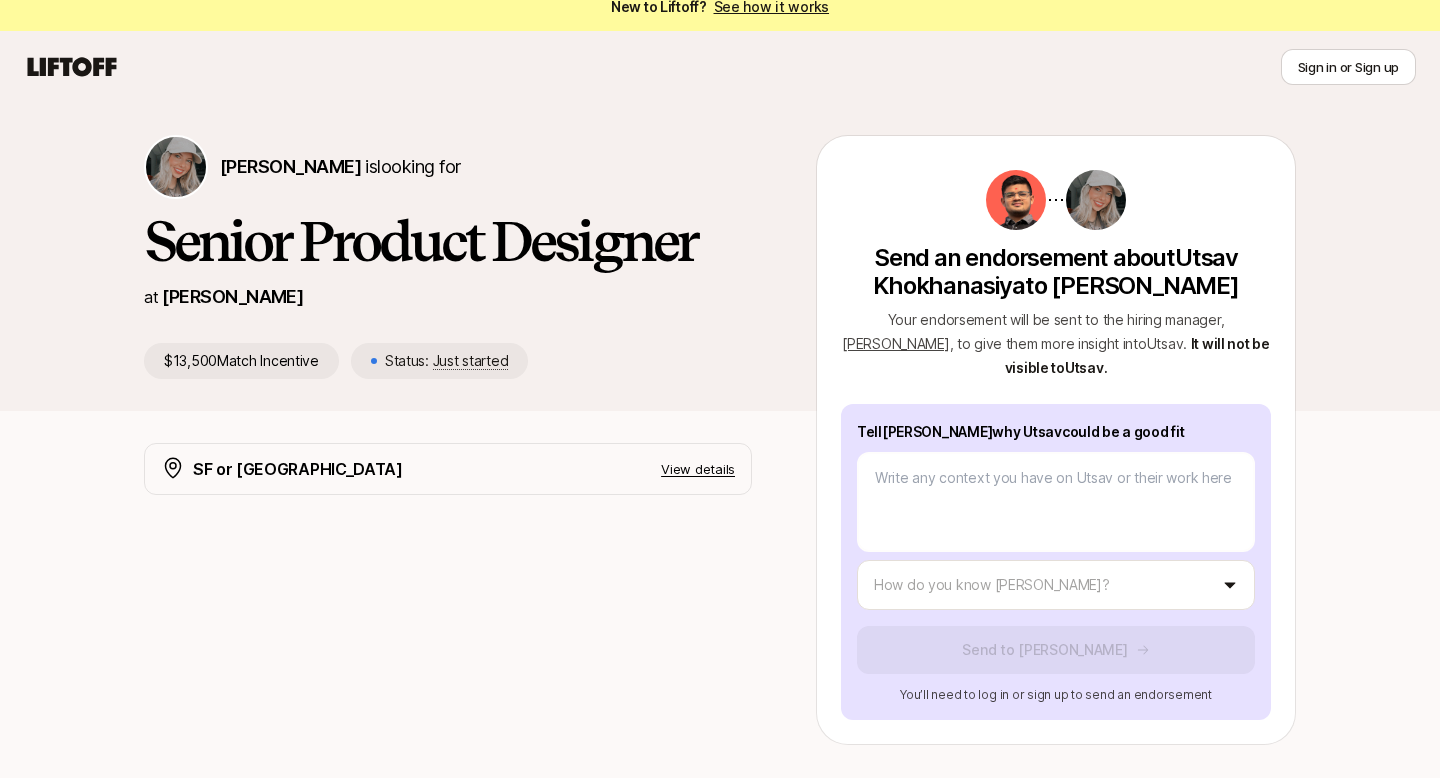 scroll, scrollTop: 18, scrollLeft: 0, axis: vertical 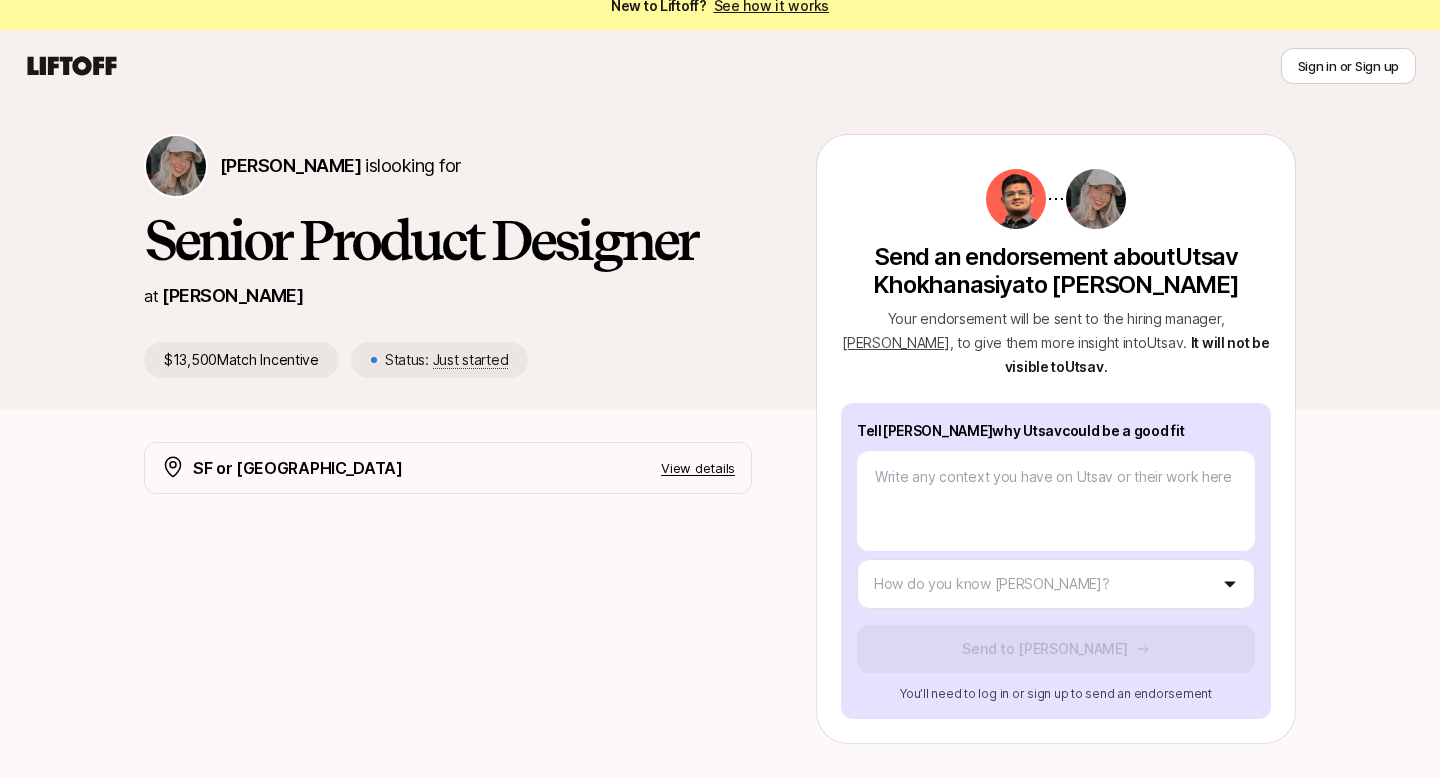 click 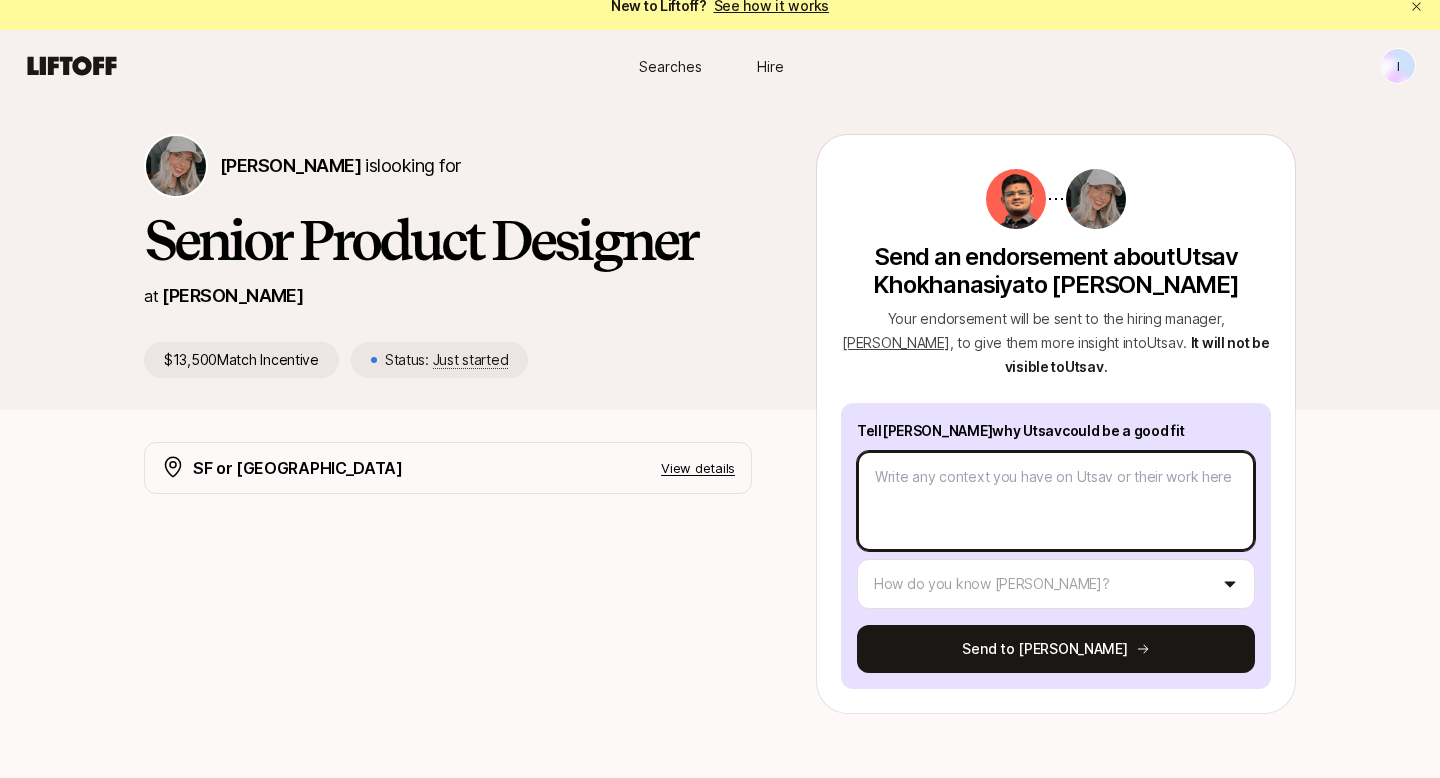 scroll, scrollTop: 0, scrollLeft: 0, axis: both 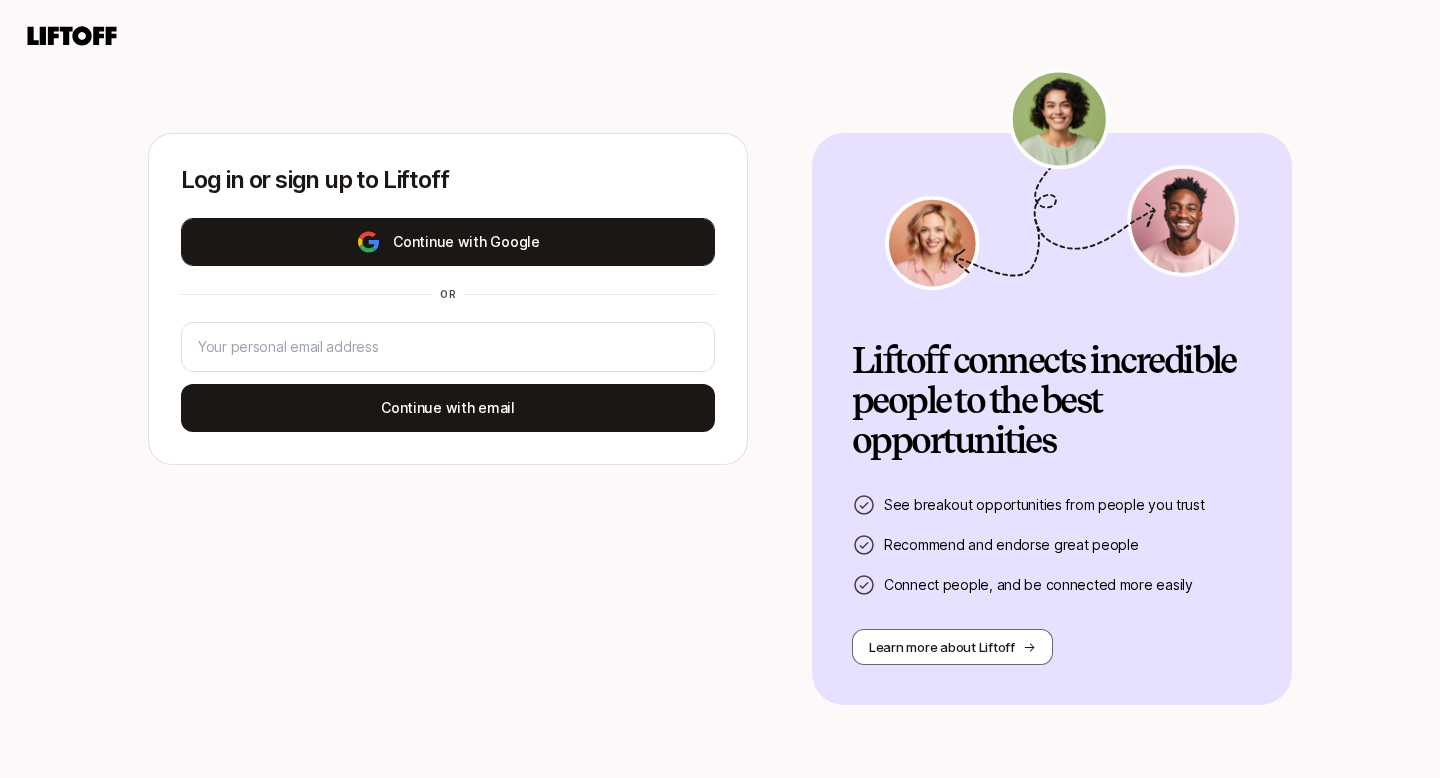 click on "Continue with Google" at bounding box center [448, 242] 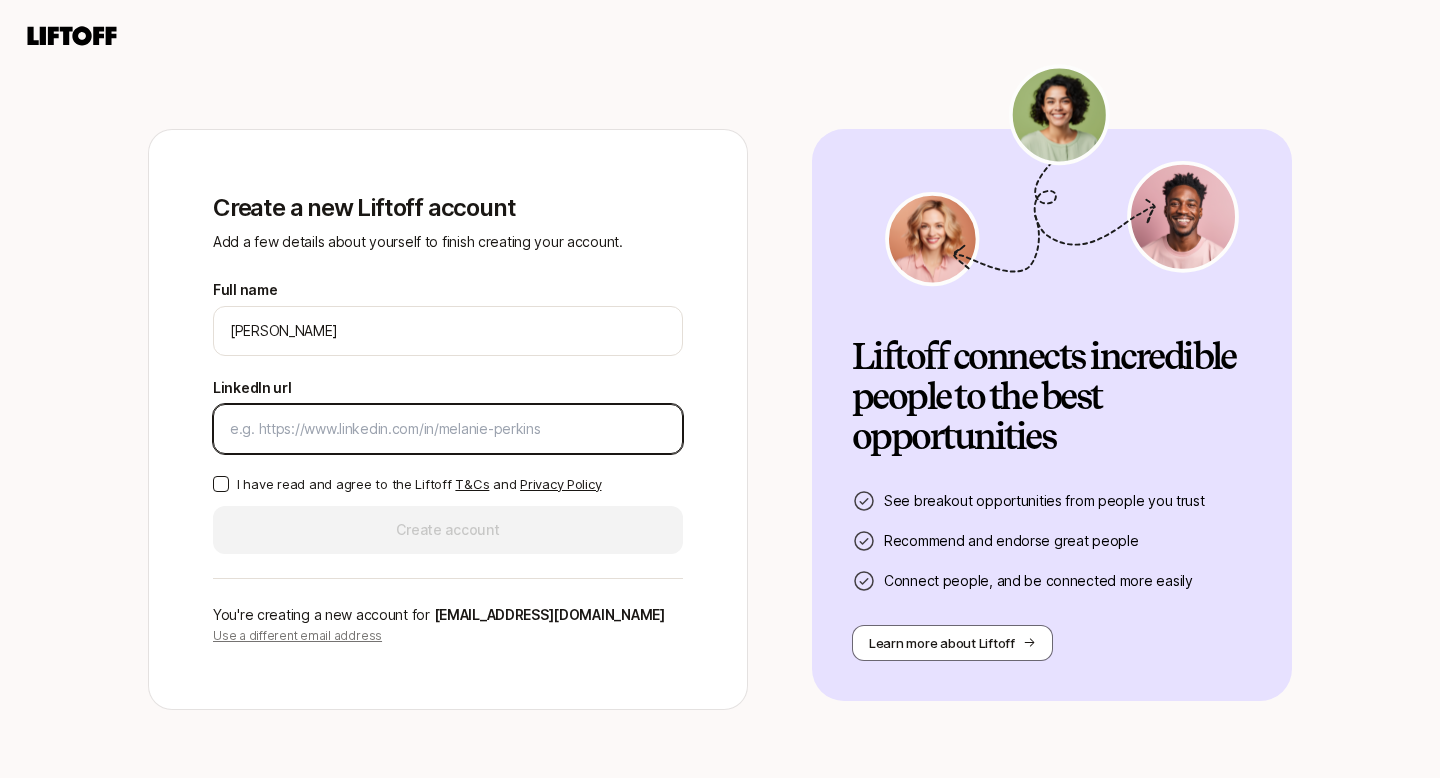 paste on "[URL][DOMAIN_NAME][PERSON_NAME]" 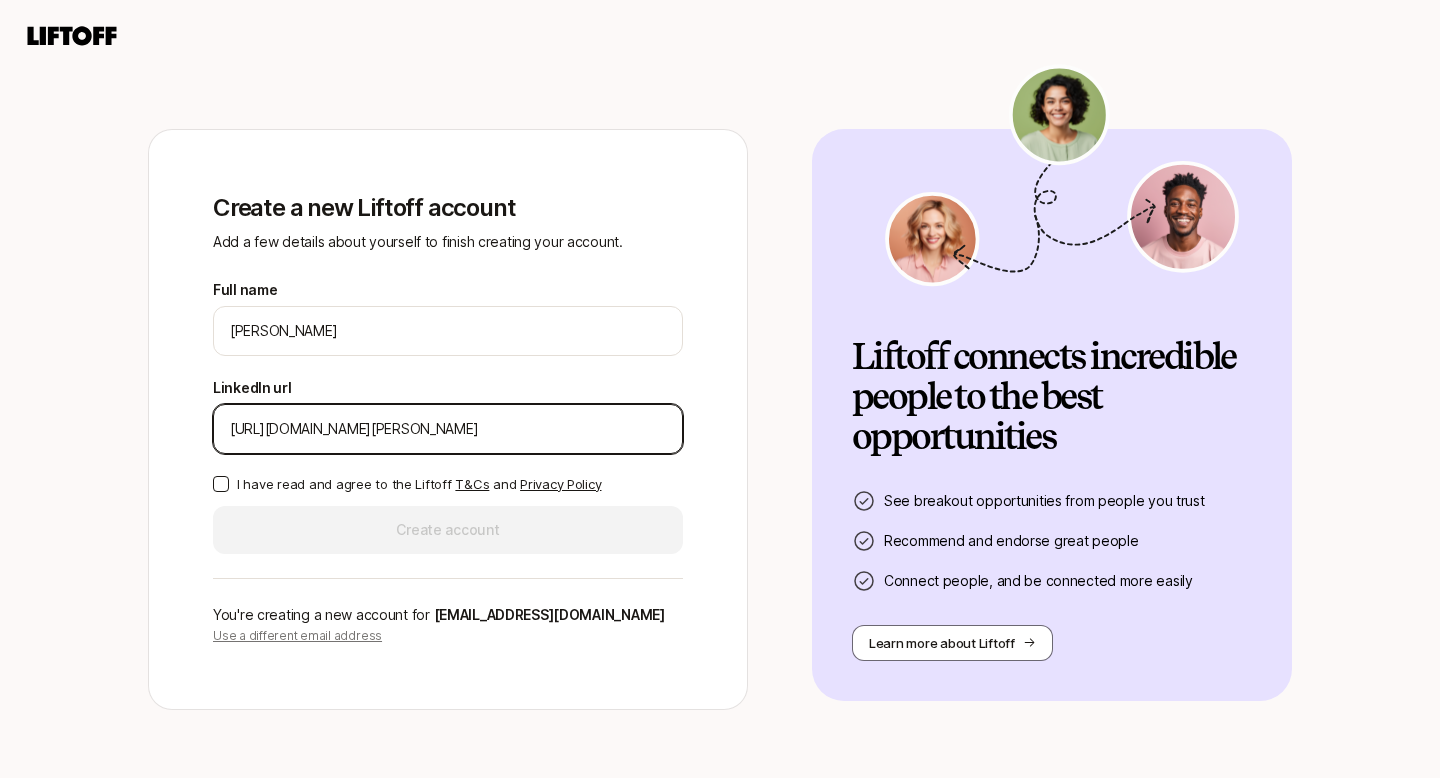 type on "[URL][DOMAIN_NAME][PERSON_NAME]" 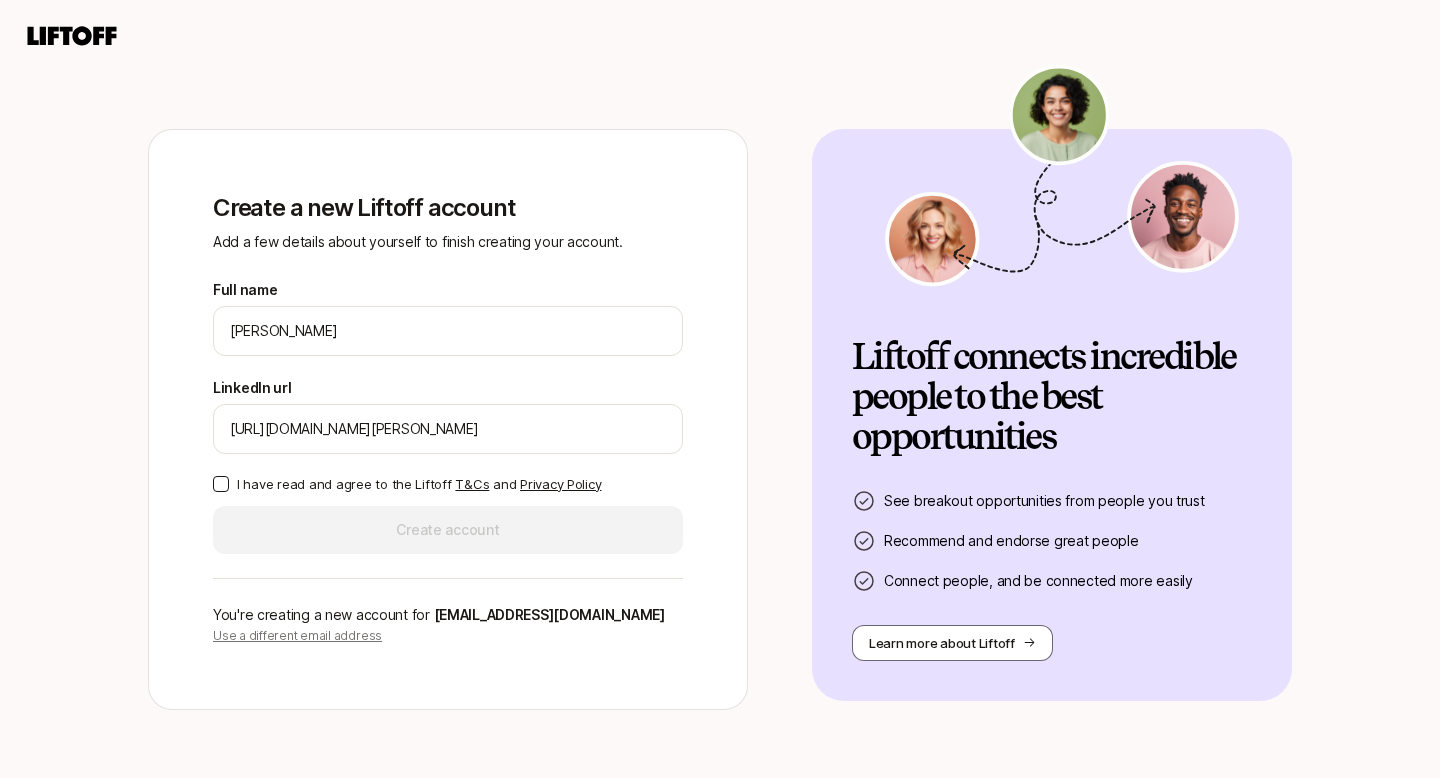 click on "I have read and agree to the Liftoff   T&Cs   and   Privacy Policy" at bounding box center (221, 484) 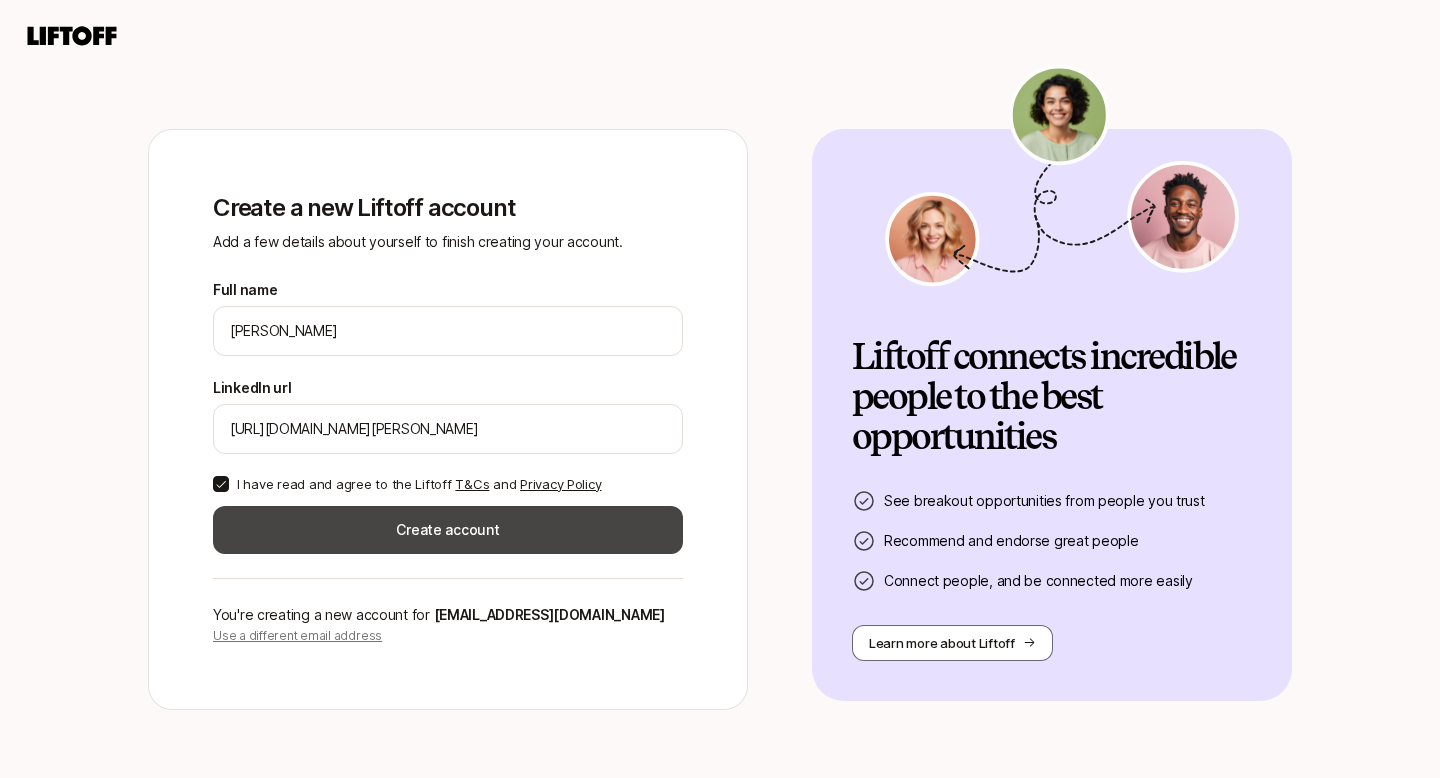 click on "Create account" at bounding box center [448, 530] 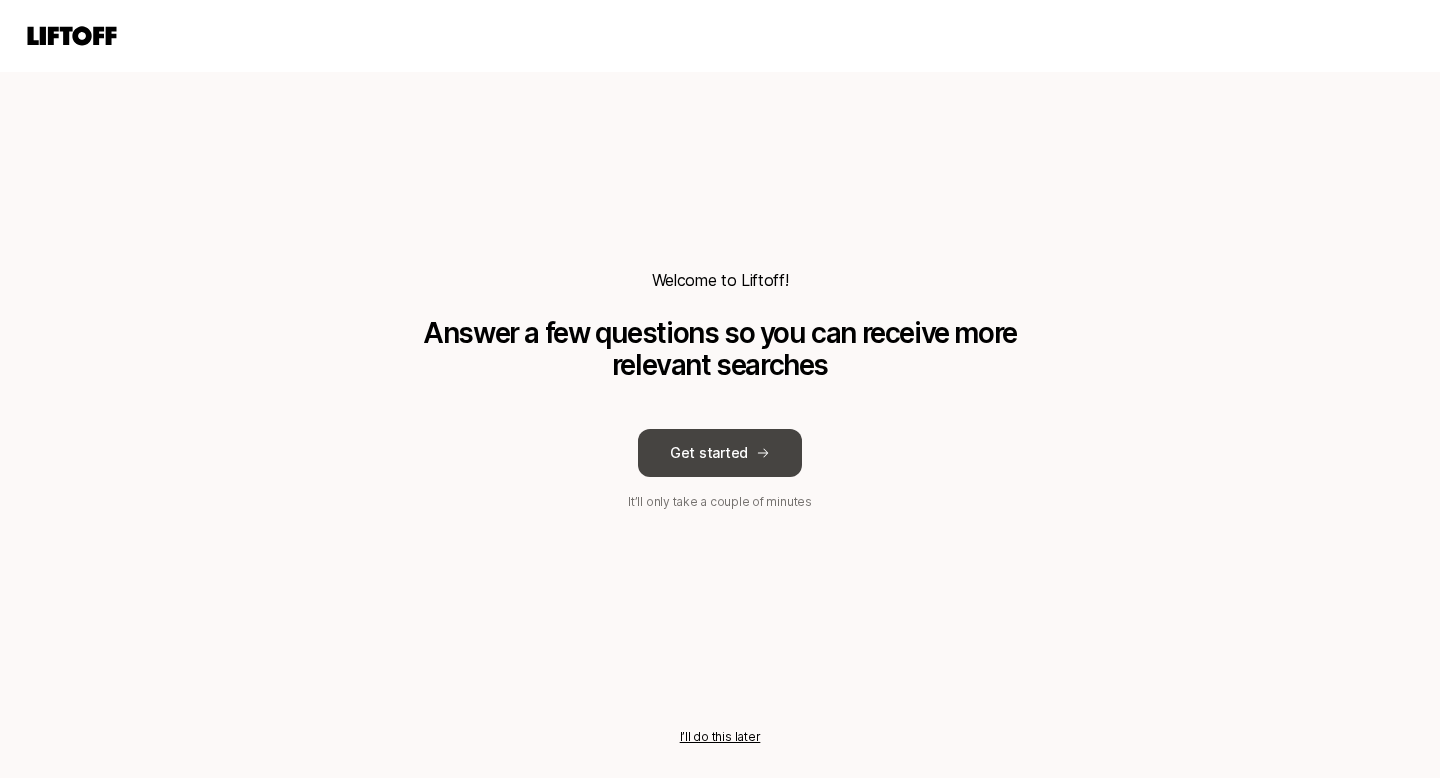 click on "Get started" at bounding box center (720, 453) 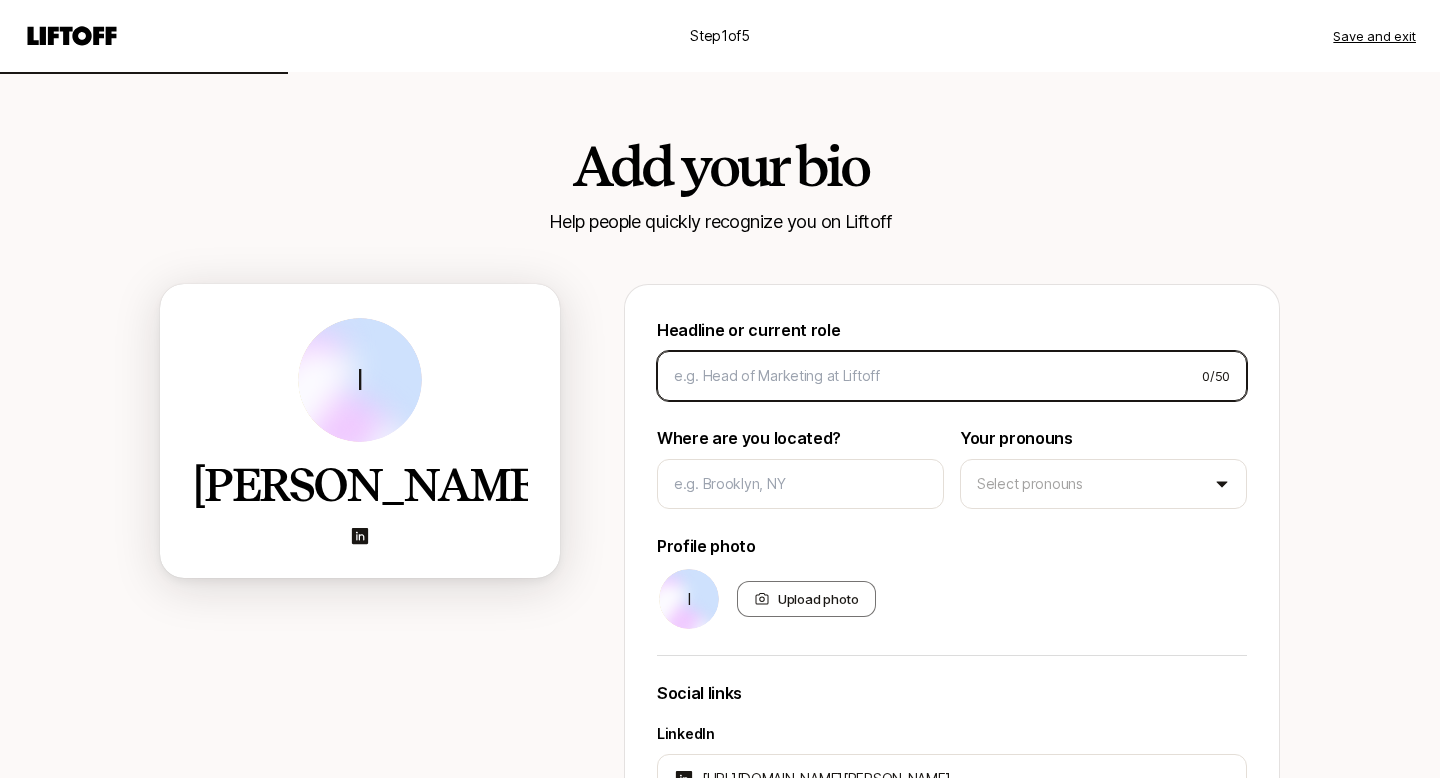 click at bounding box center (930, 376) 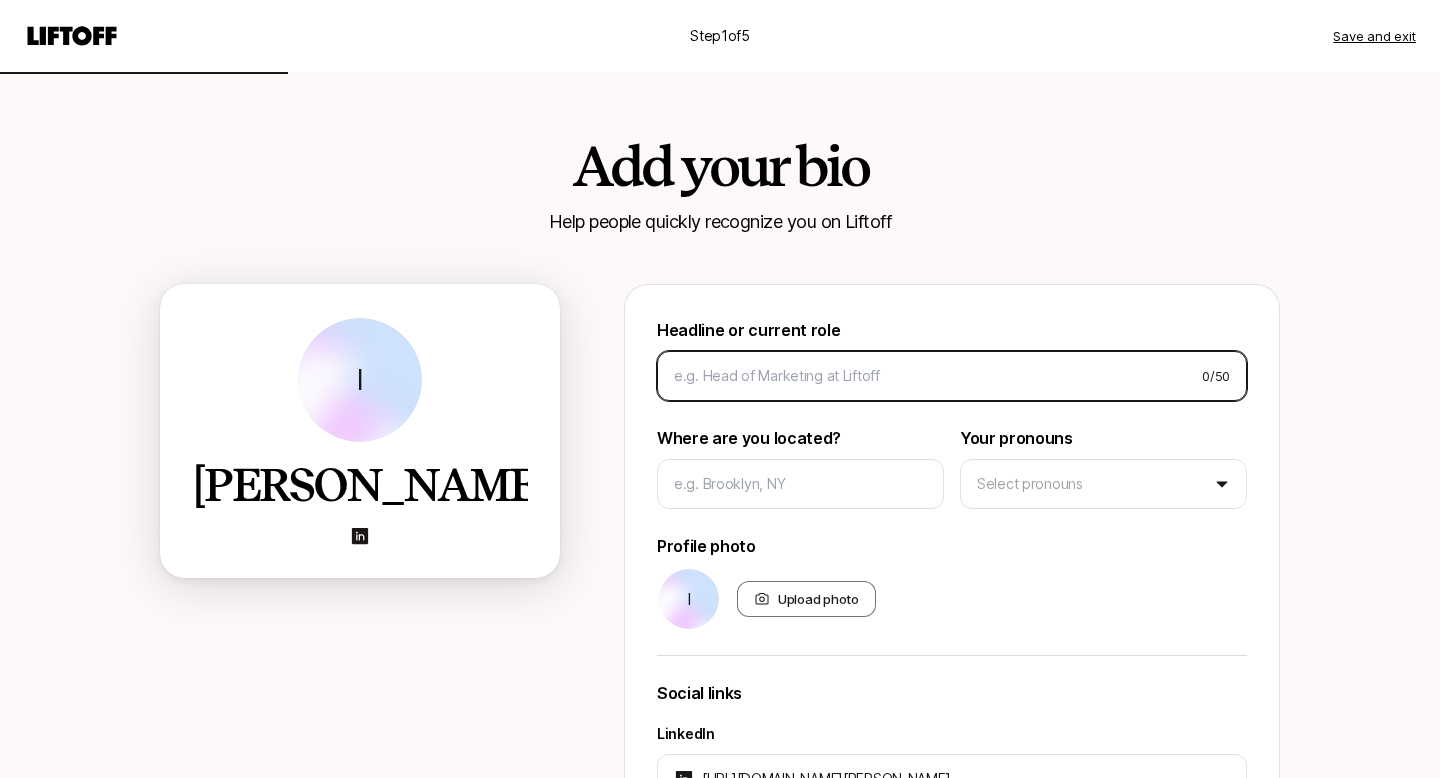 type on "P" 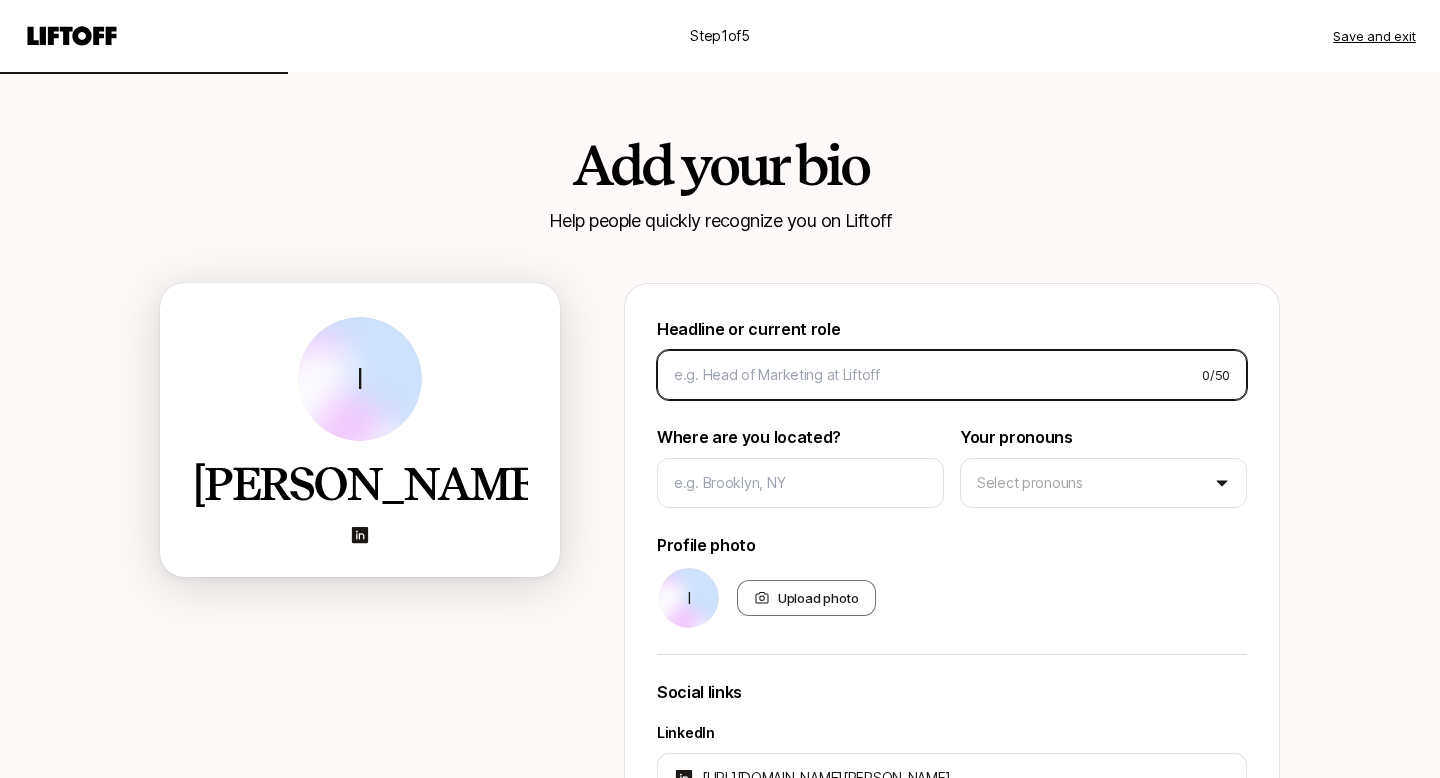 scroll, scrollTop: 0, scrollLeft: 0, axis: both 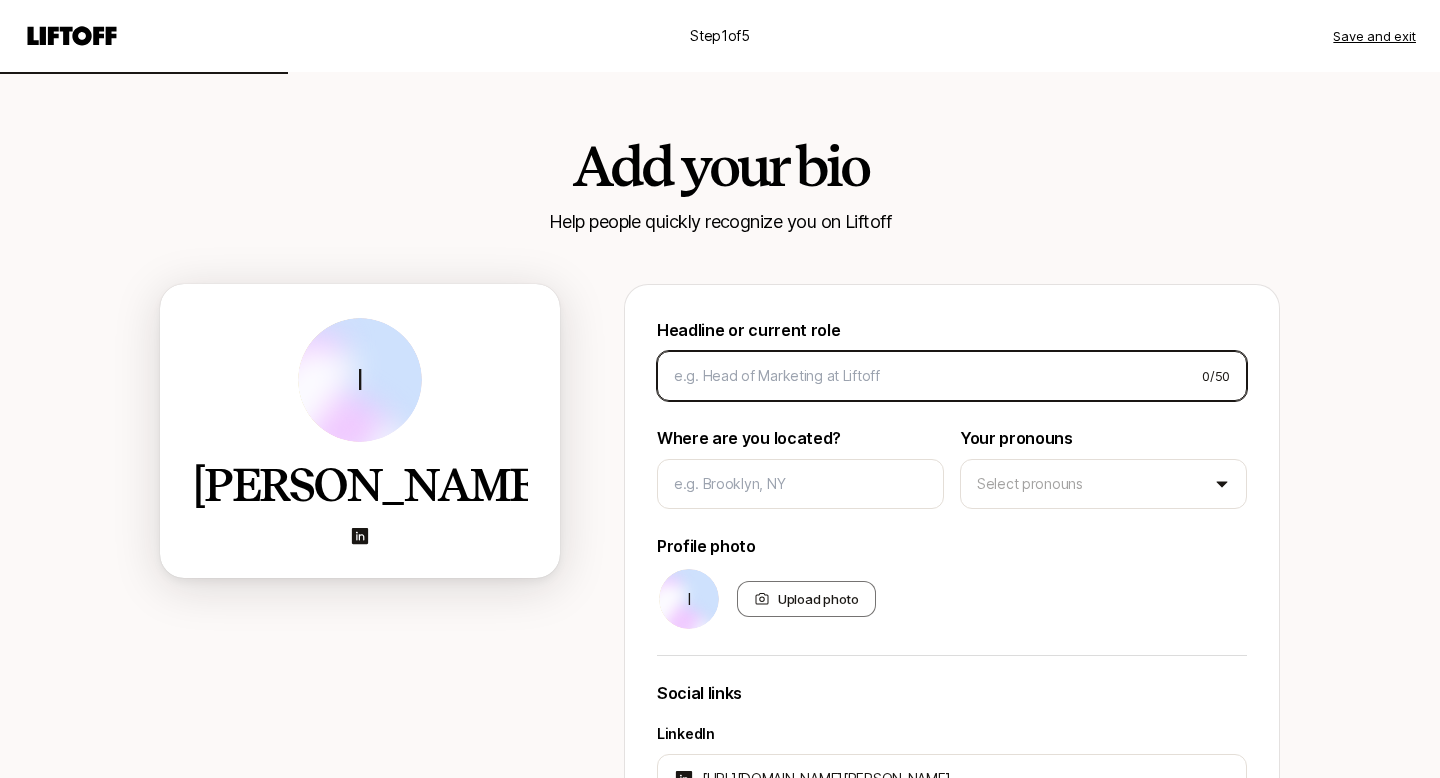 click at bounding box center [930, 376] 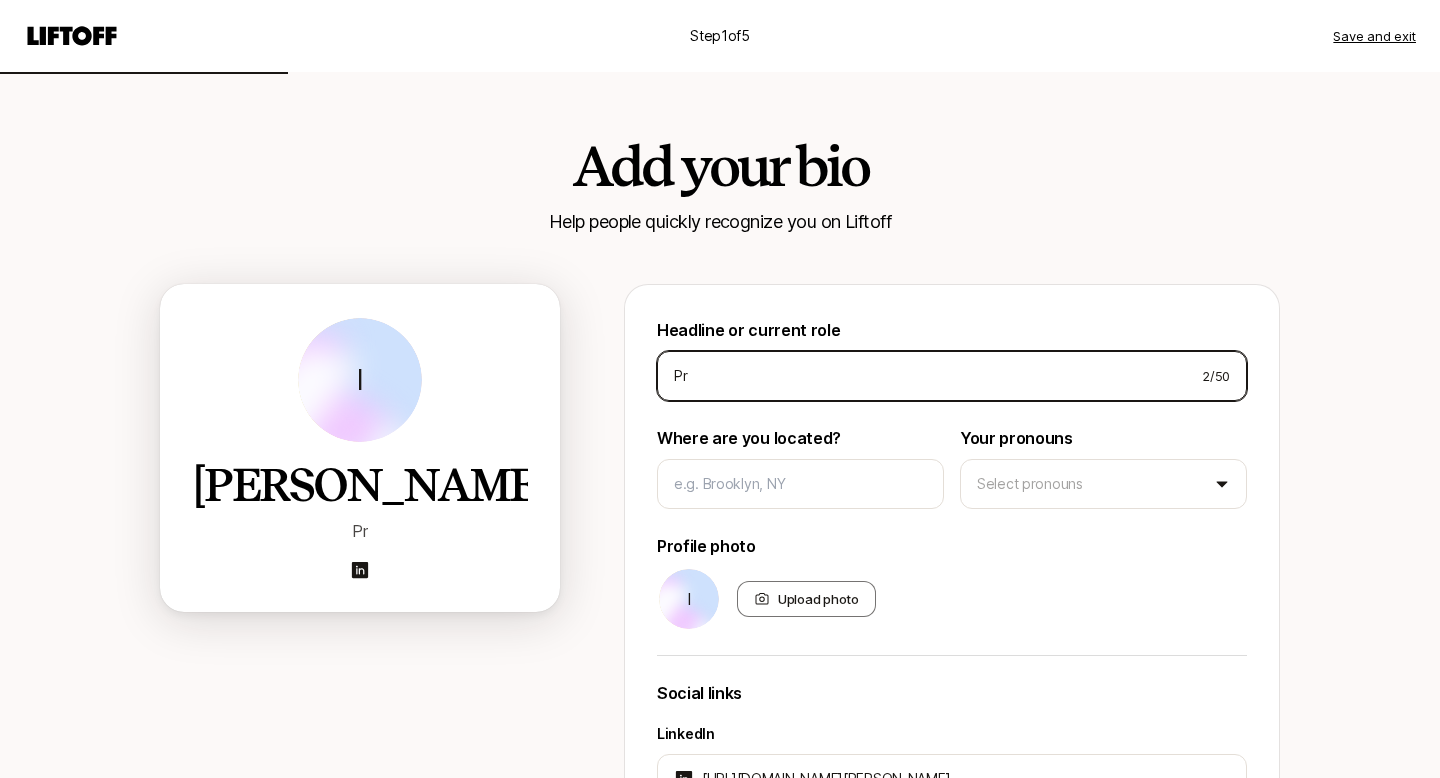 type on "P" 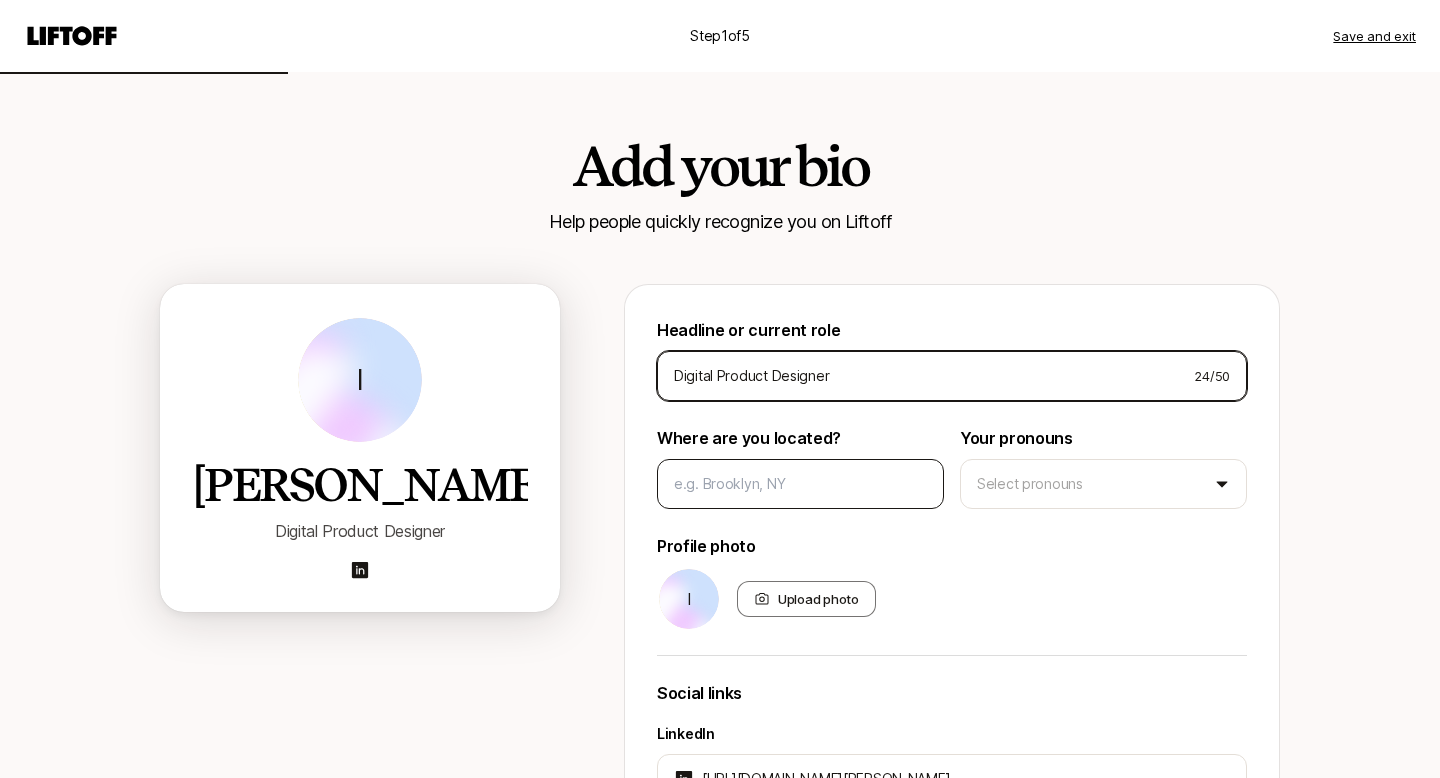 type on "Digital Product Designer" 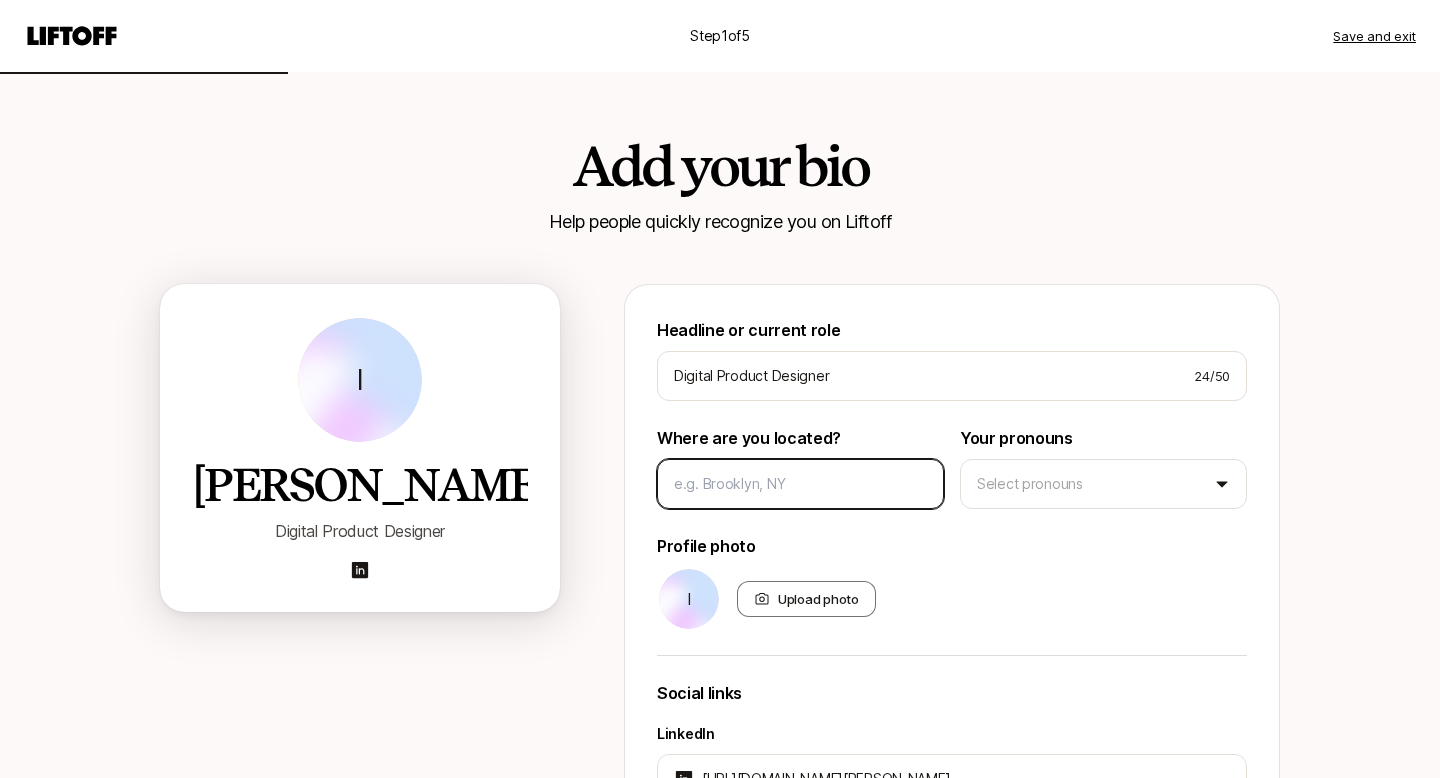 click at bounding box center [800, 484] 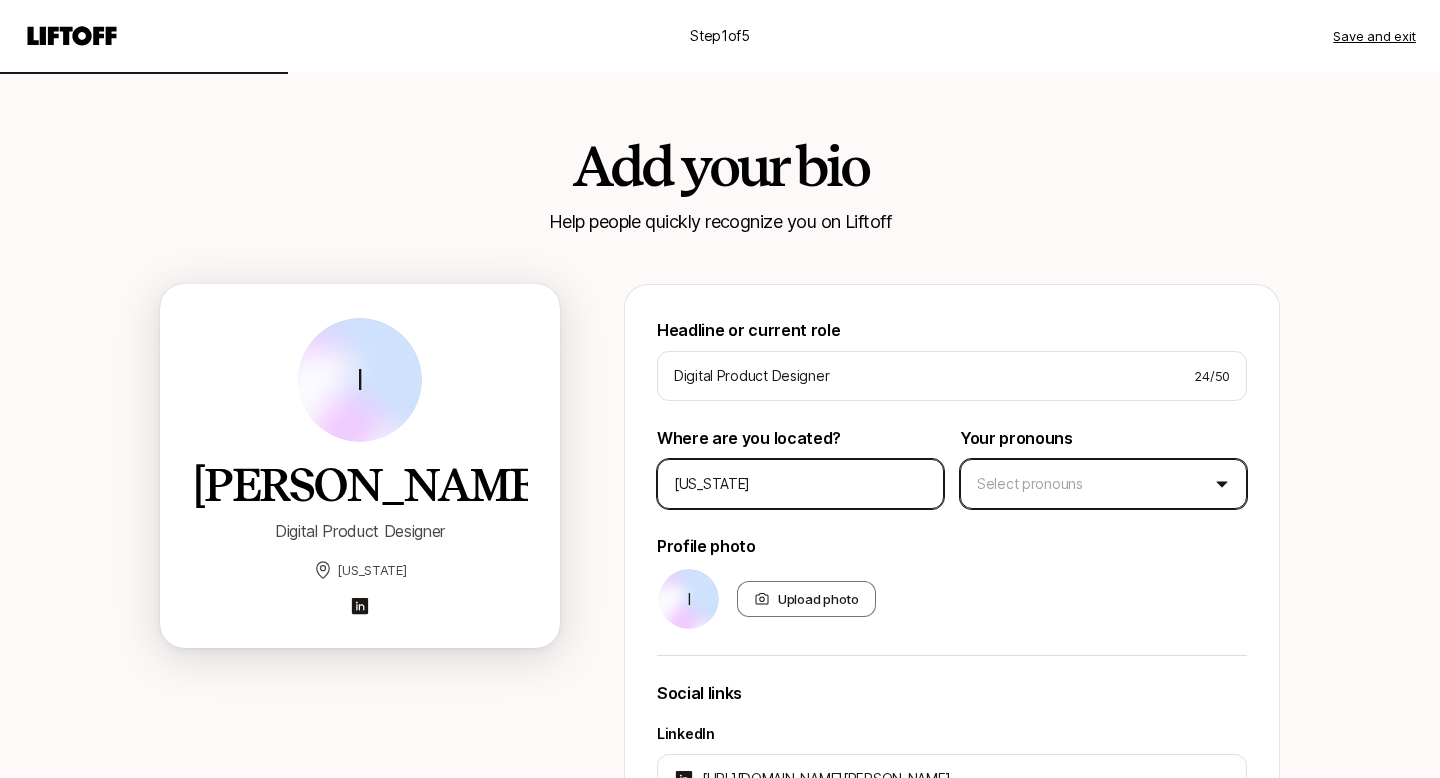 type on "[US_STATE]" 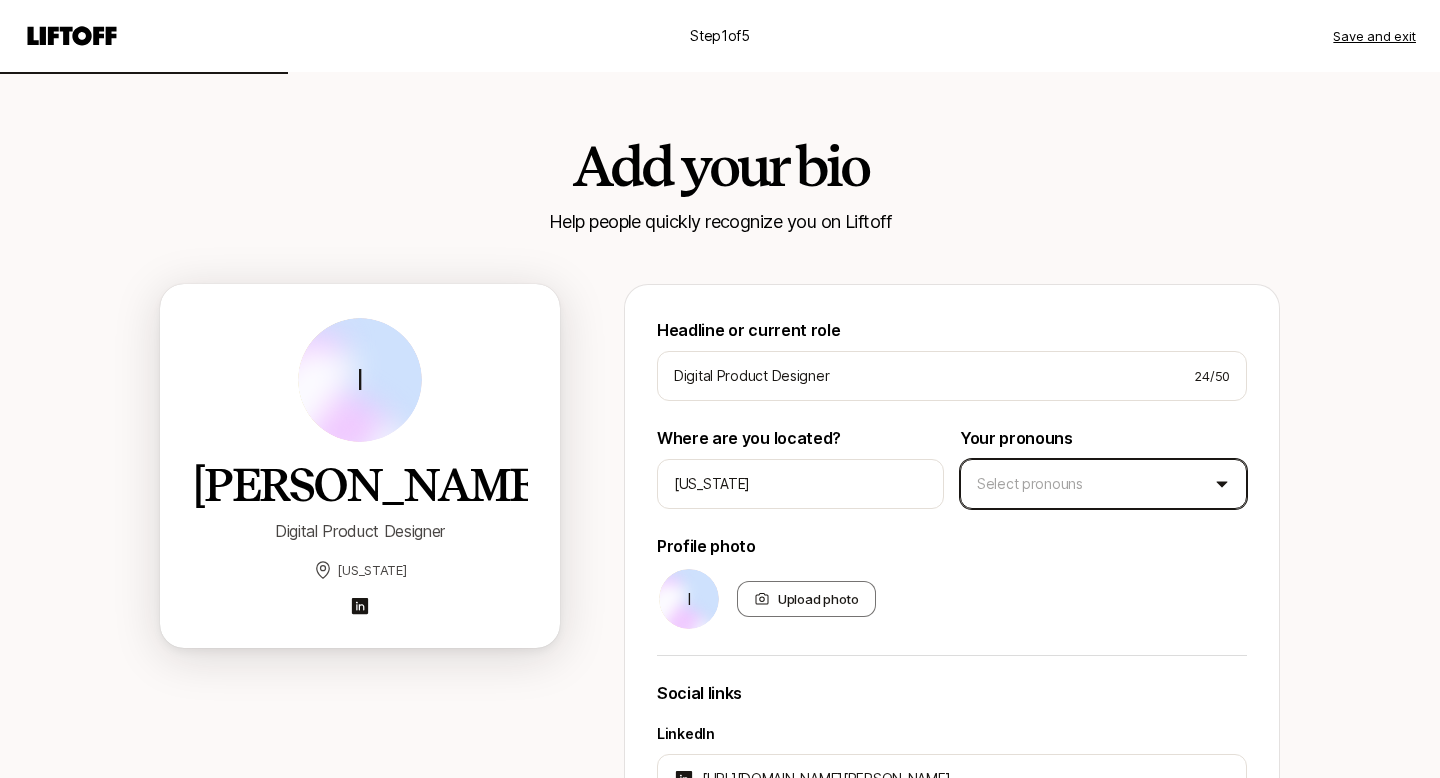 click on "Step  1  of  5 Save and exit Add your bio Help people quickly recognize you on Liftoff I [PERSON_NAME] Digital Product Designer [US_STATE] Headline or current role Digital Product Designer 24 / 50 Where are you located? [US_STATE] Your pronouns Select pronouns Profile photo I Upload photo Social links LinkedIn [URL][DOMAIN_NAME][PERSON_NAME] Instagram X Other link Next" at bounding box center [720, 389] 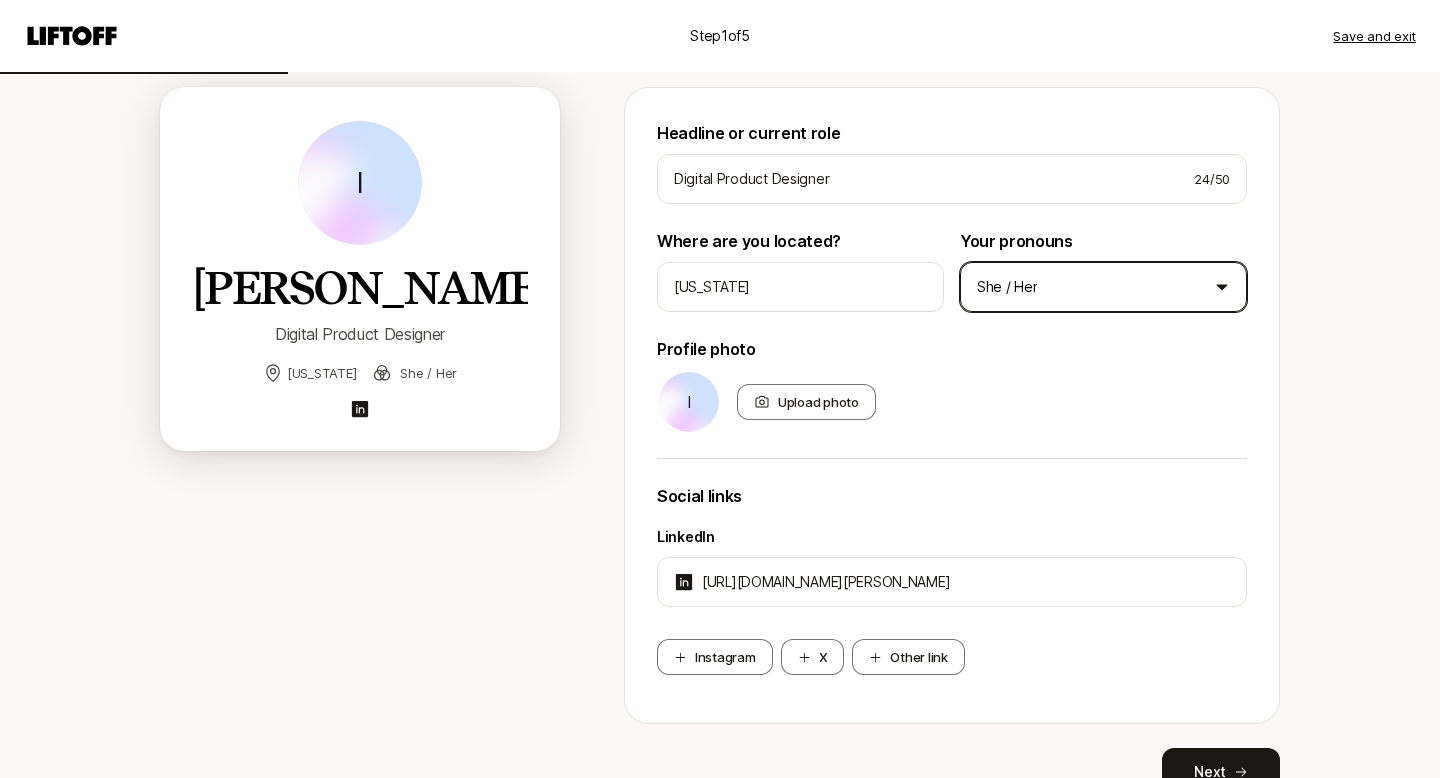 scroll, scrollTop: 295, scrollLeft: 0, axis: vertical 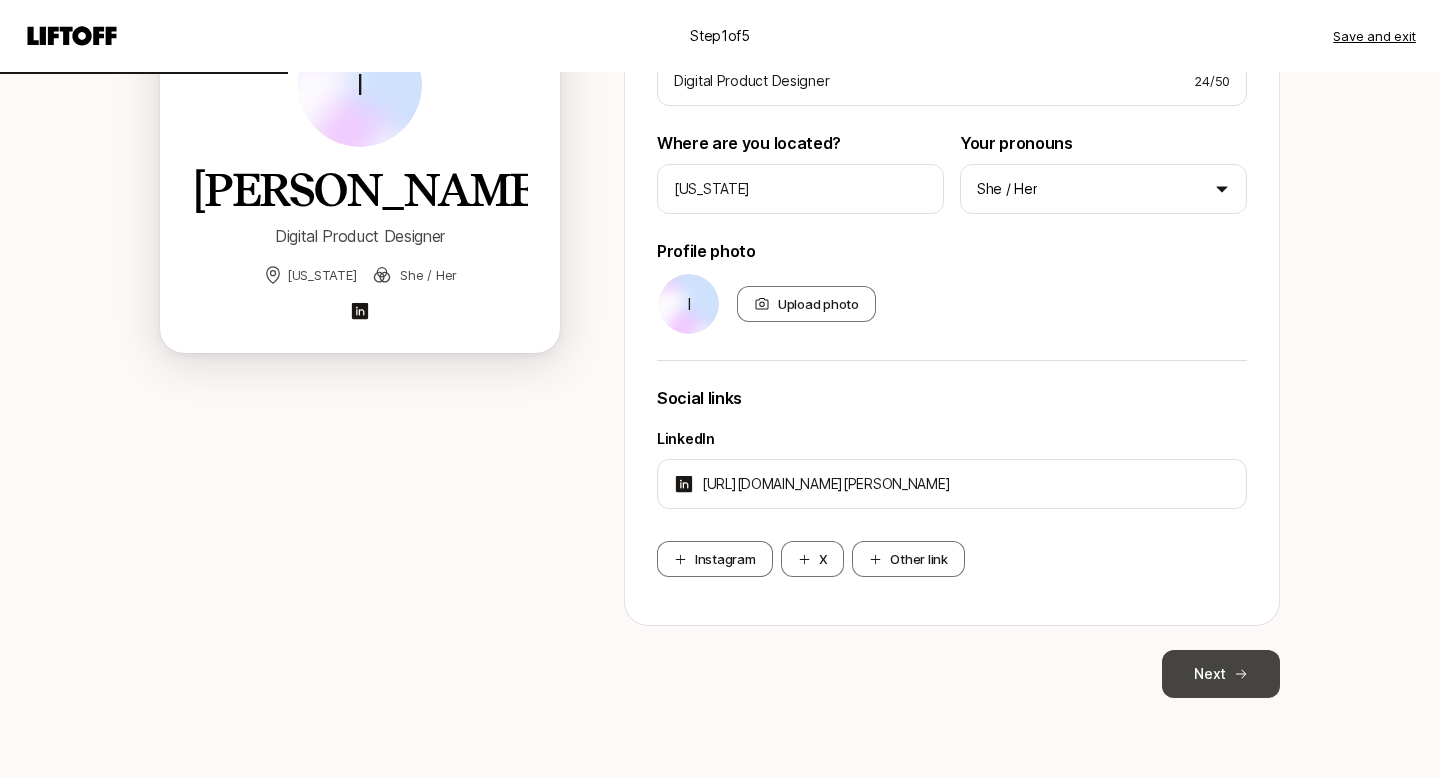 click on "Next" at bounding box center [1221, 674] 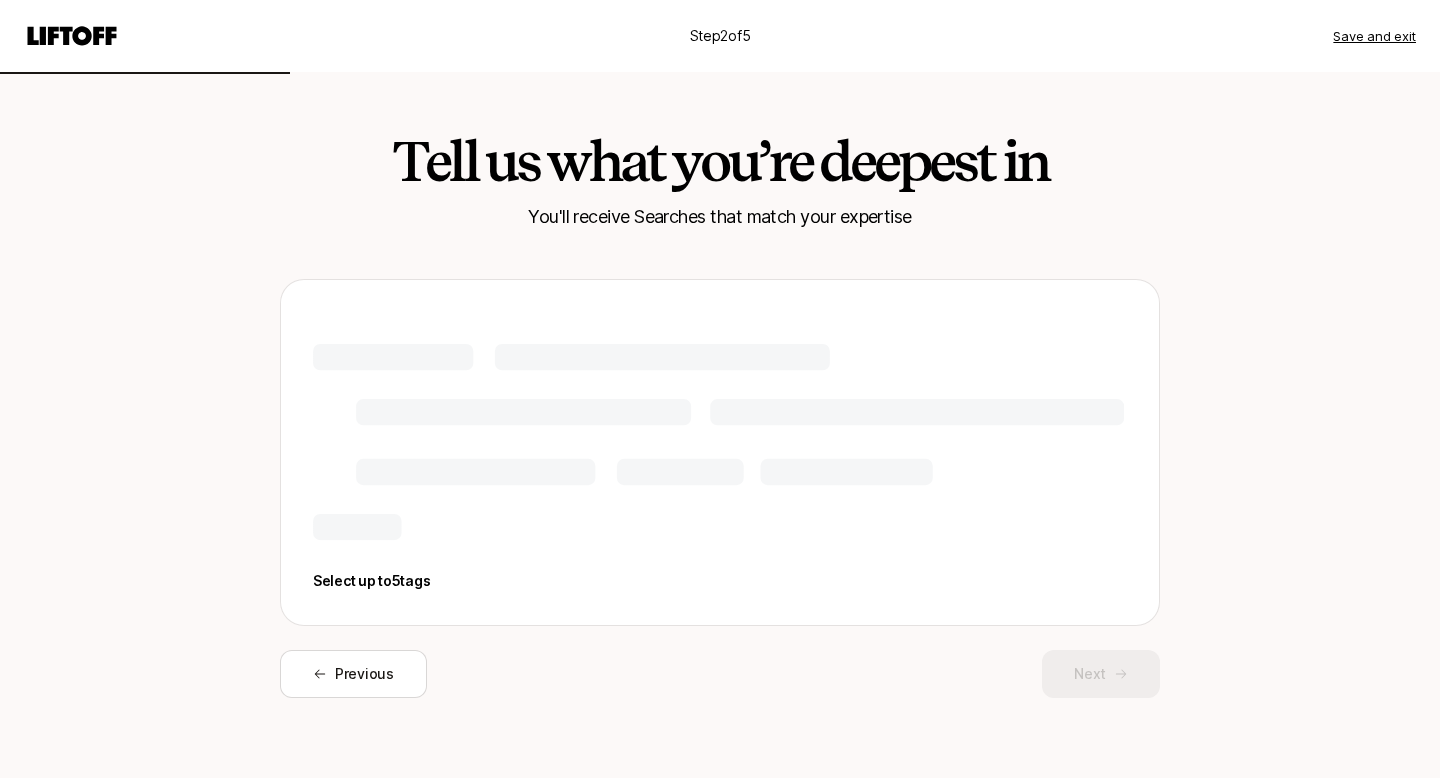 scroll, scrollTop: 0, scrollLeft: 0, axis: both 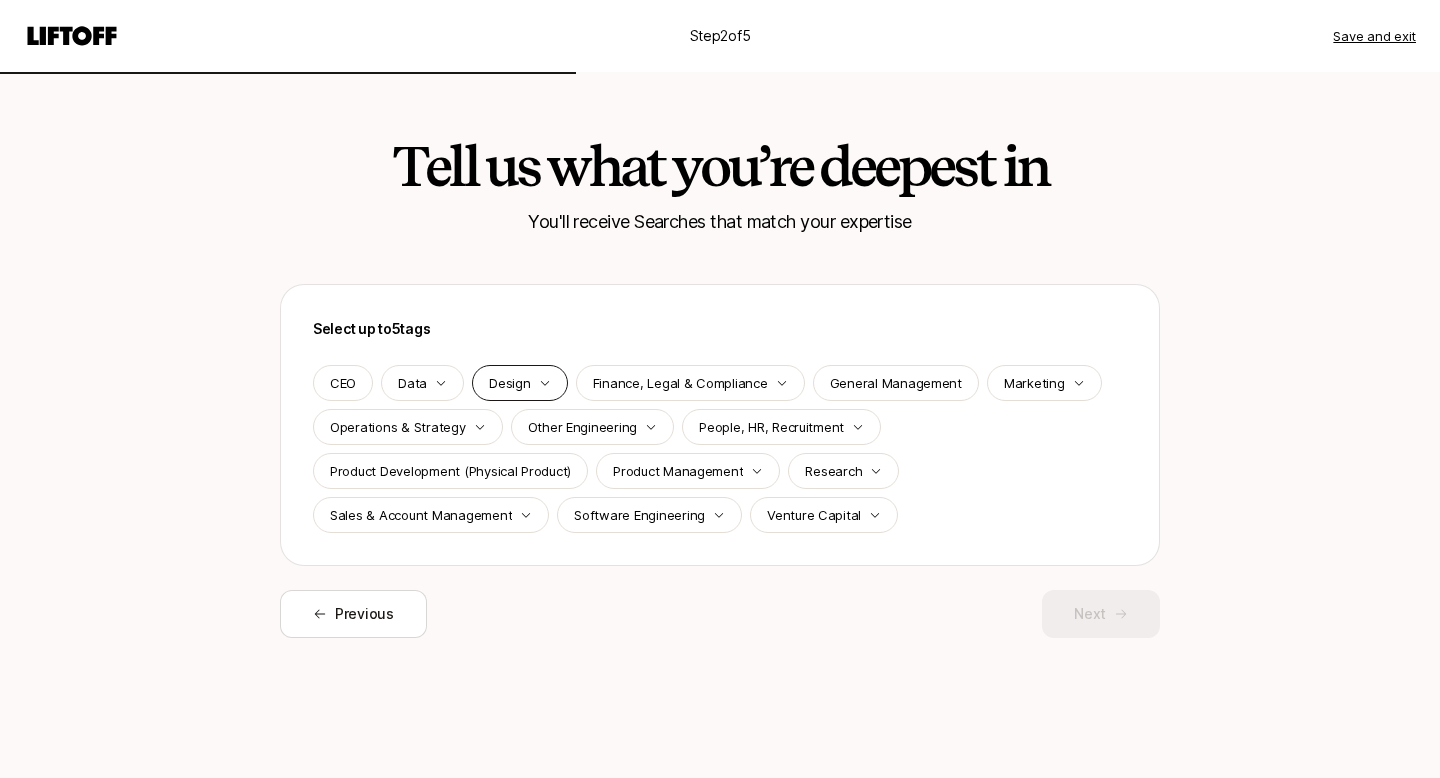 click on "Design" at bounding box center (509, 383) 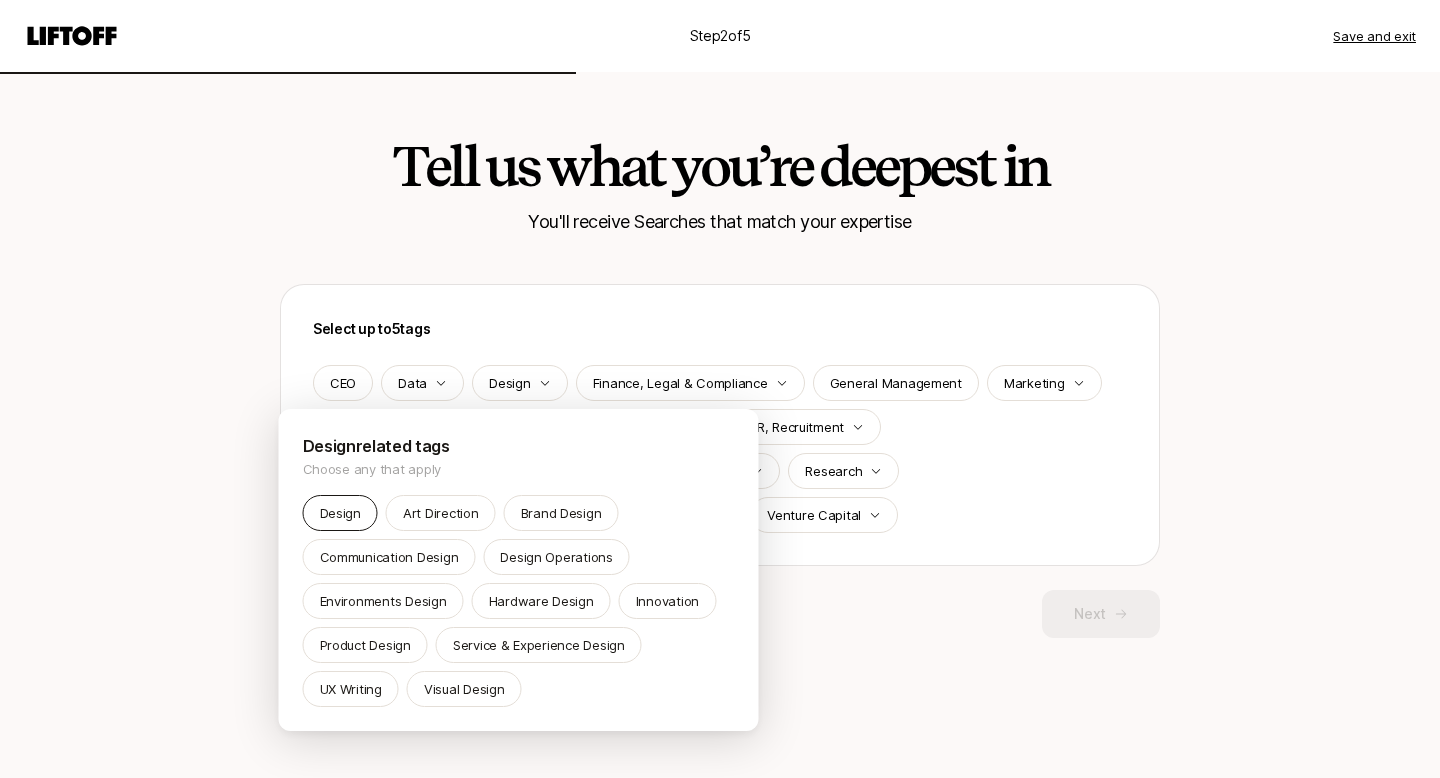 click on "Design" at bounding box center (340, 513) 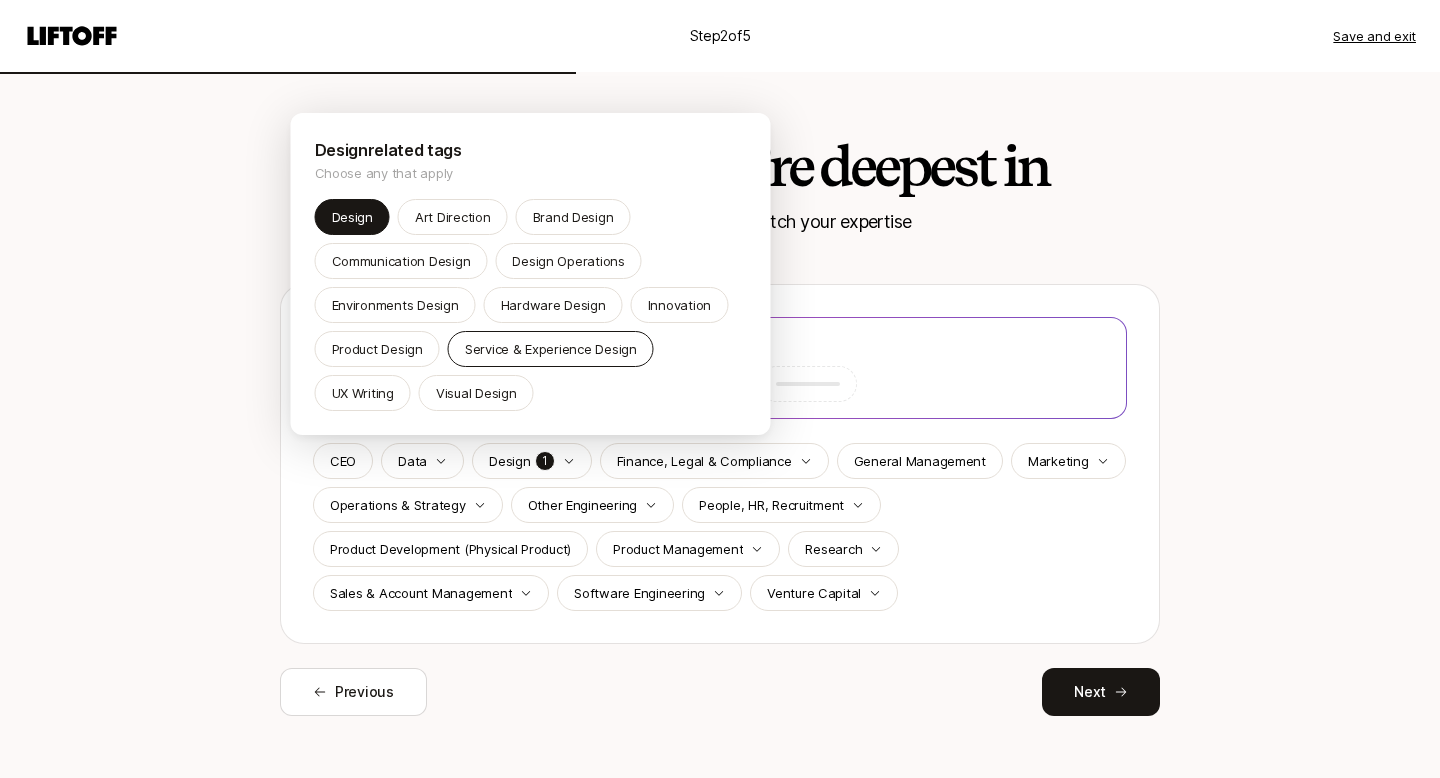 click on "Service & Experience Design" at bounding box center [551, 349] 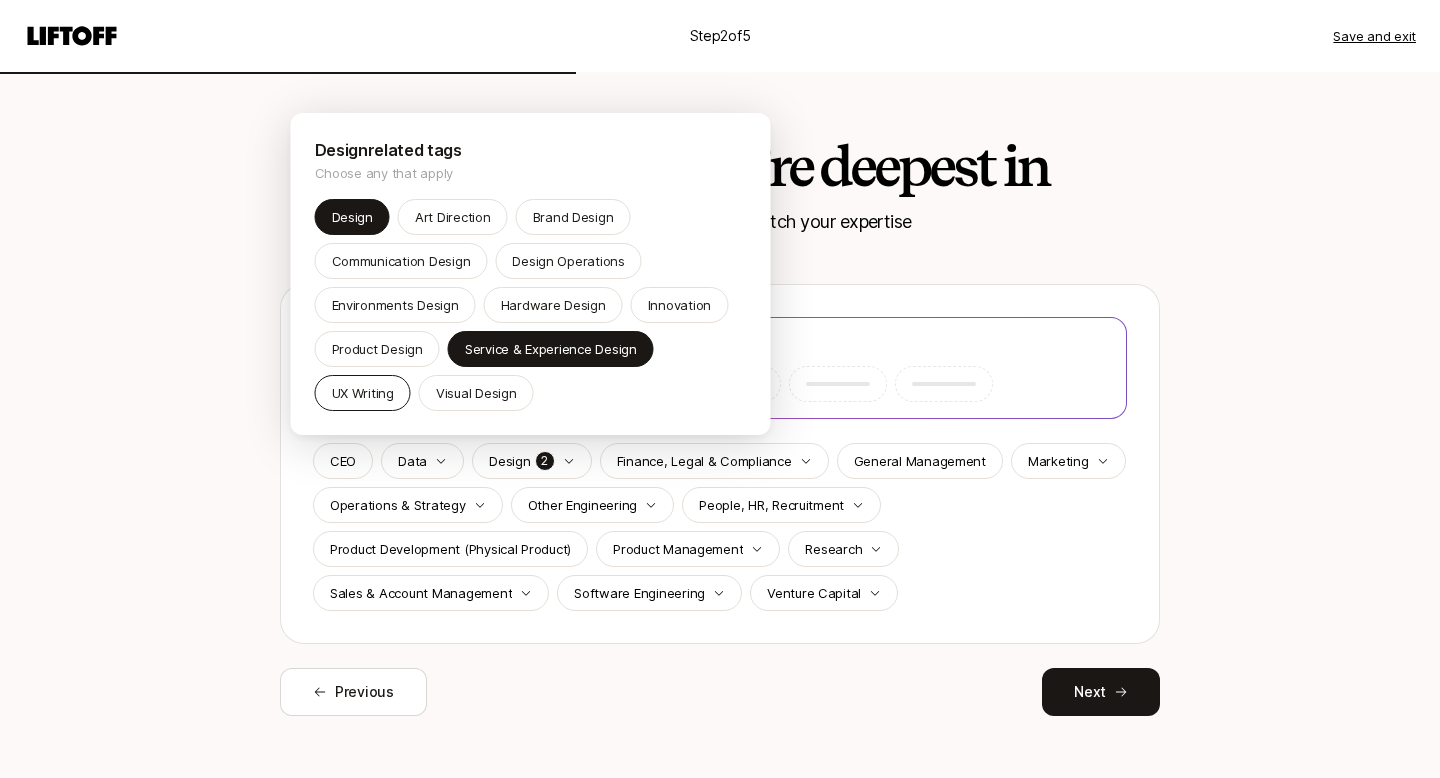 click on "UX Writing" at bounding box center (363, 393) 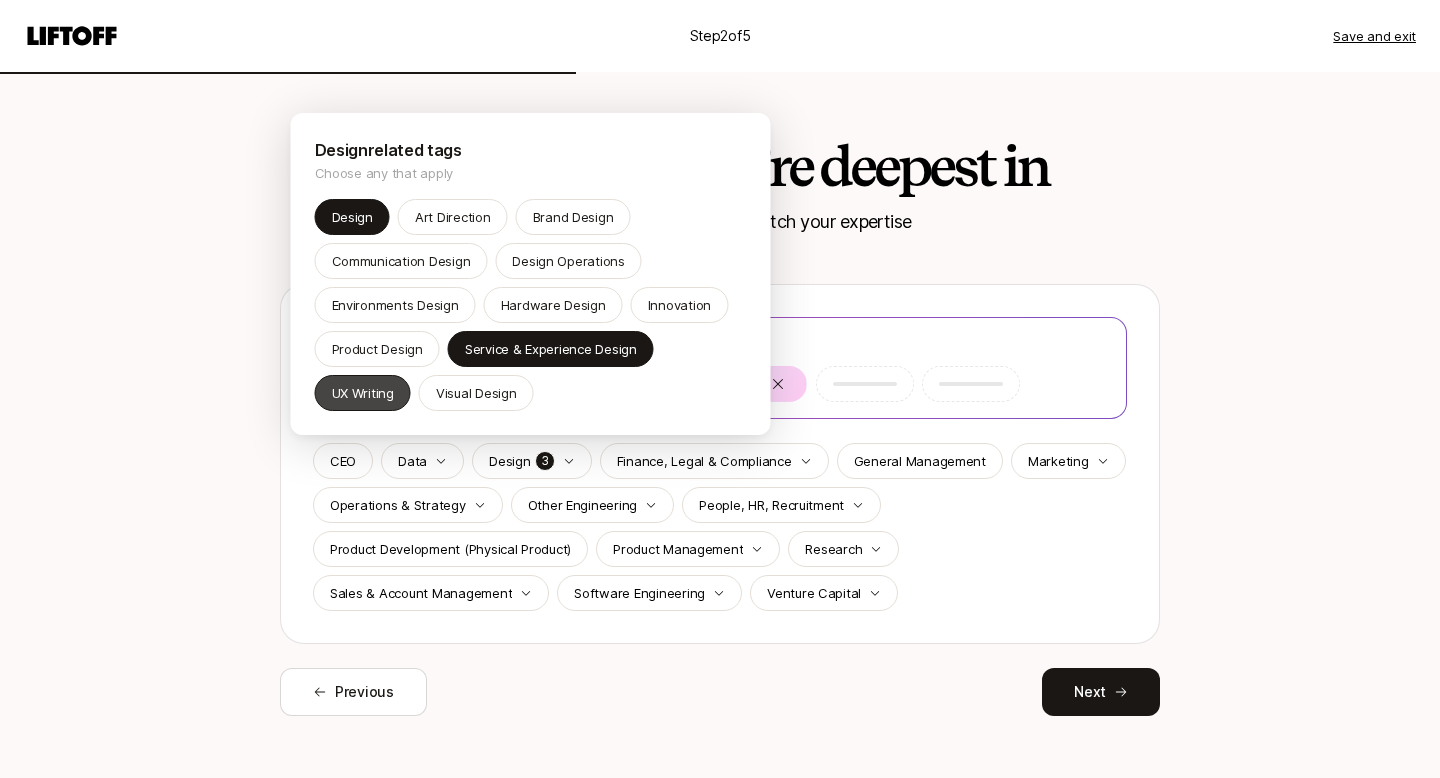 click on "UX Writing" at bounding box center (363, 393) 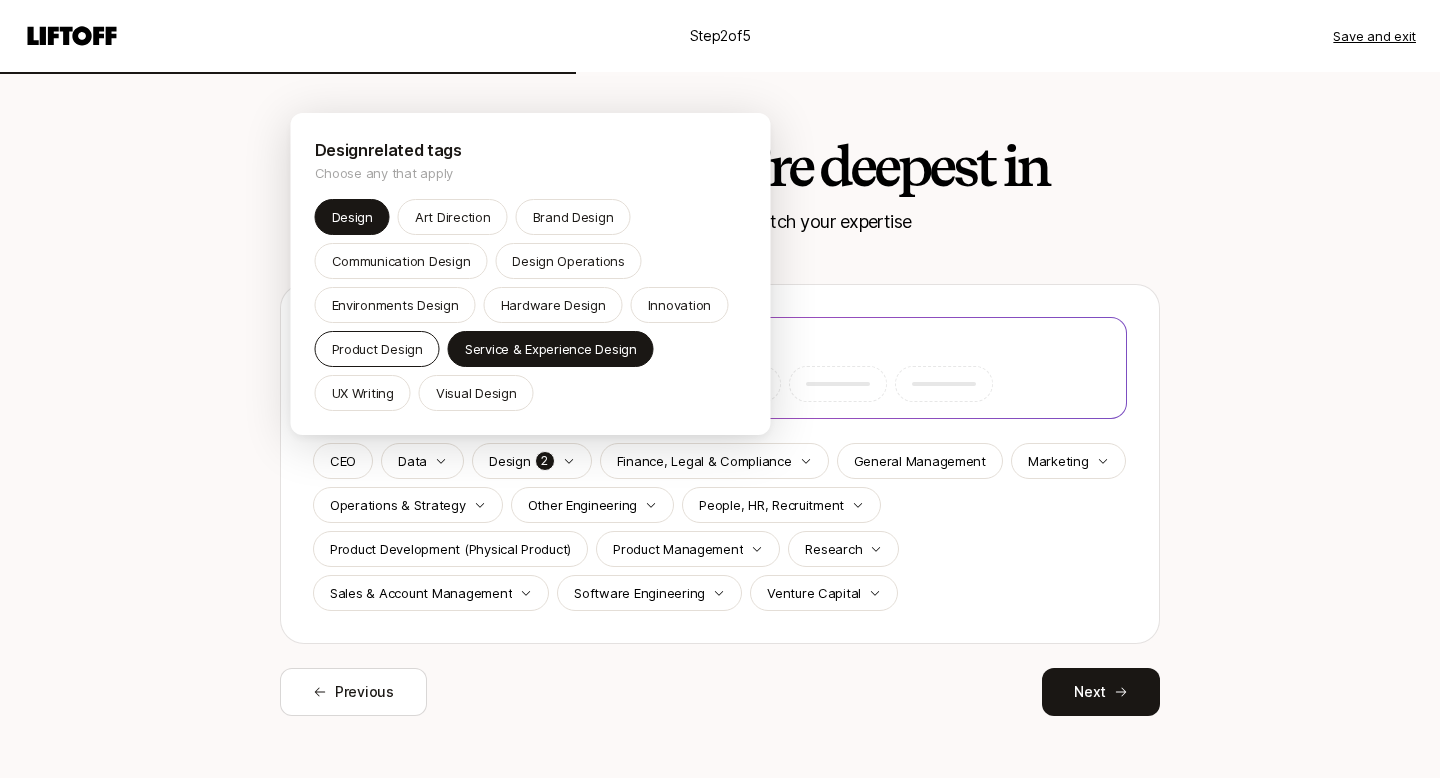 click on "Product Design" at bounding box center (377, 349) 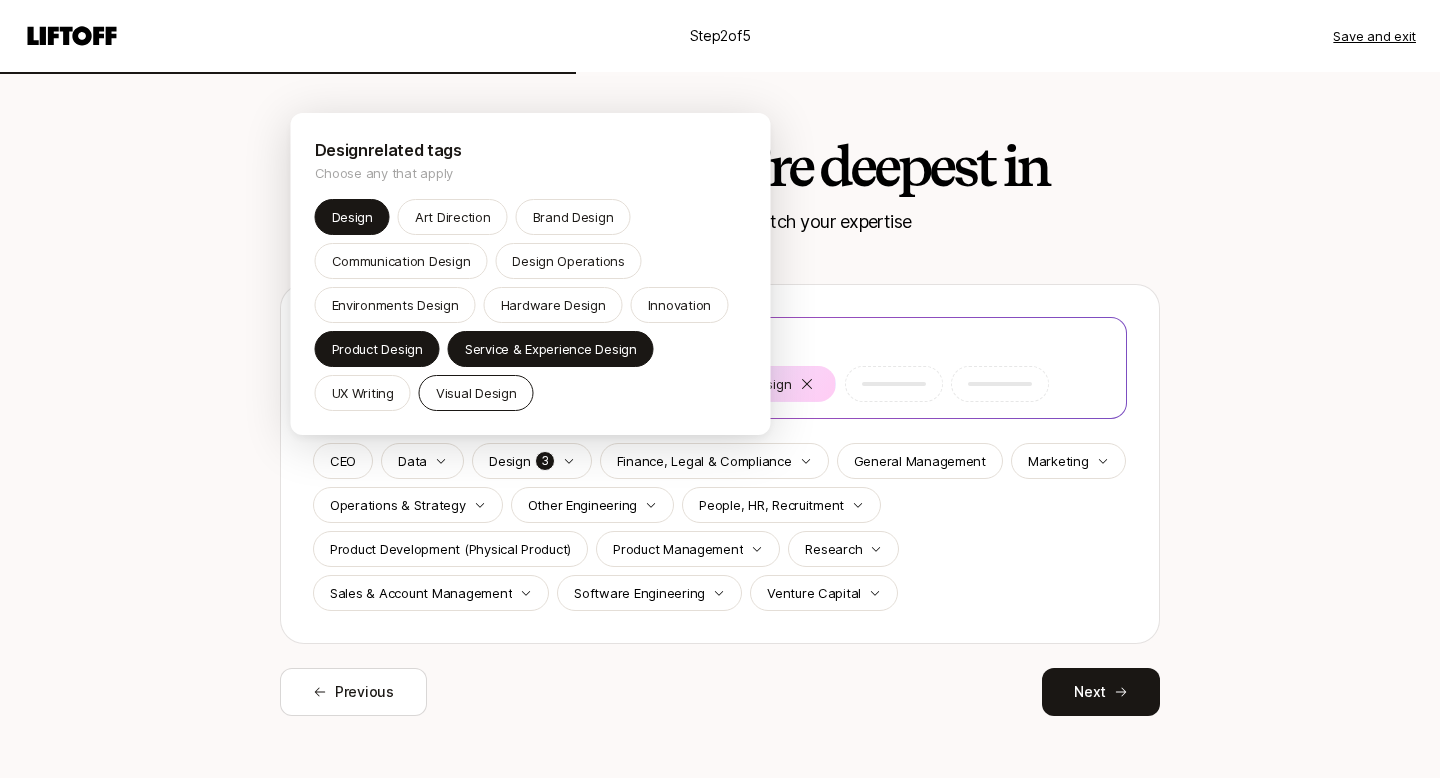 click on "Visual Design" at bounding box center (476, 393) 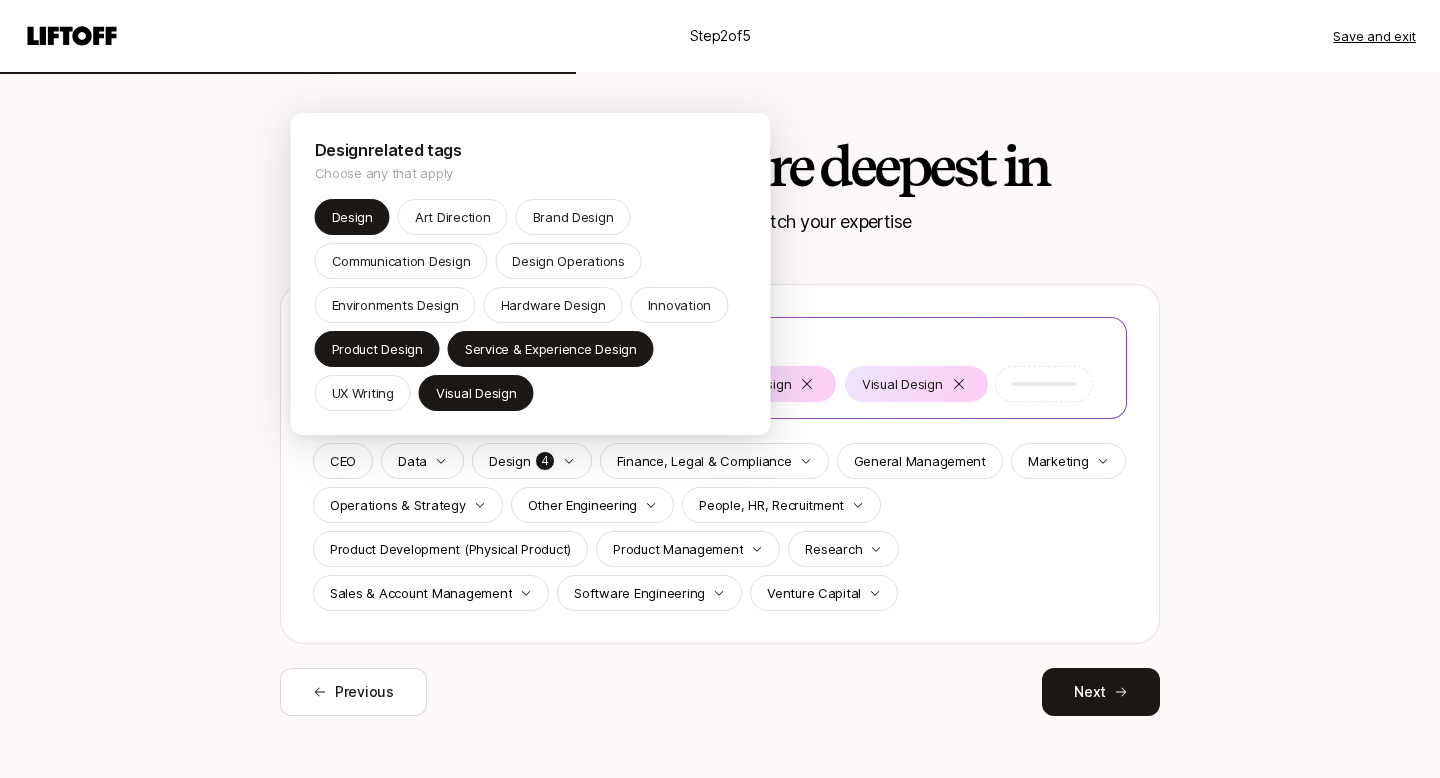 click on "Step  2  of  5 Save and exit Tell us what you’re deepest in You'll receive Searches that match your expertise Select up to  5  tags Design Service & Experience Design Product Design Visual Design CEO Data Design 4 Finance, Legal & Compliance General Management Marketing Operations & Strategy Other Engineering People, HR, Recruitment Product Development (Physical Product) Product Management Research Sales & Account Management Software Engineering Venture Capital Previous Next Design  related tags Choose any that apply Design Art Direction Brand Design Communication Design Design Operations Environments Design Hardware Design Innovation Product Design Service & Experience Design UX Writing Visual Design" at bounding box center (720, 389) 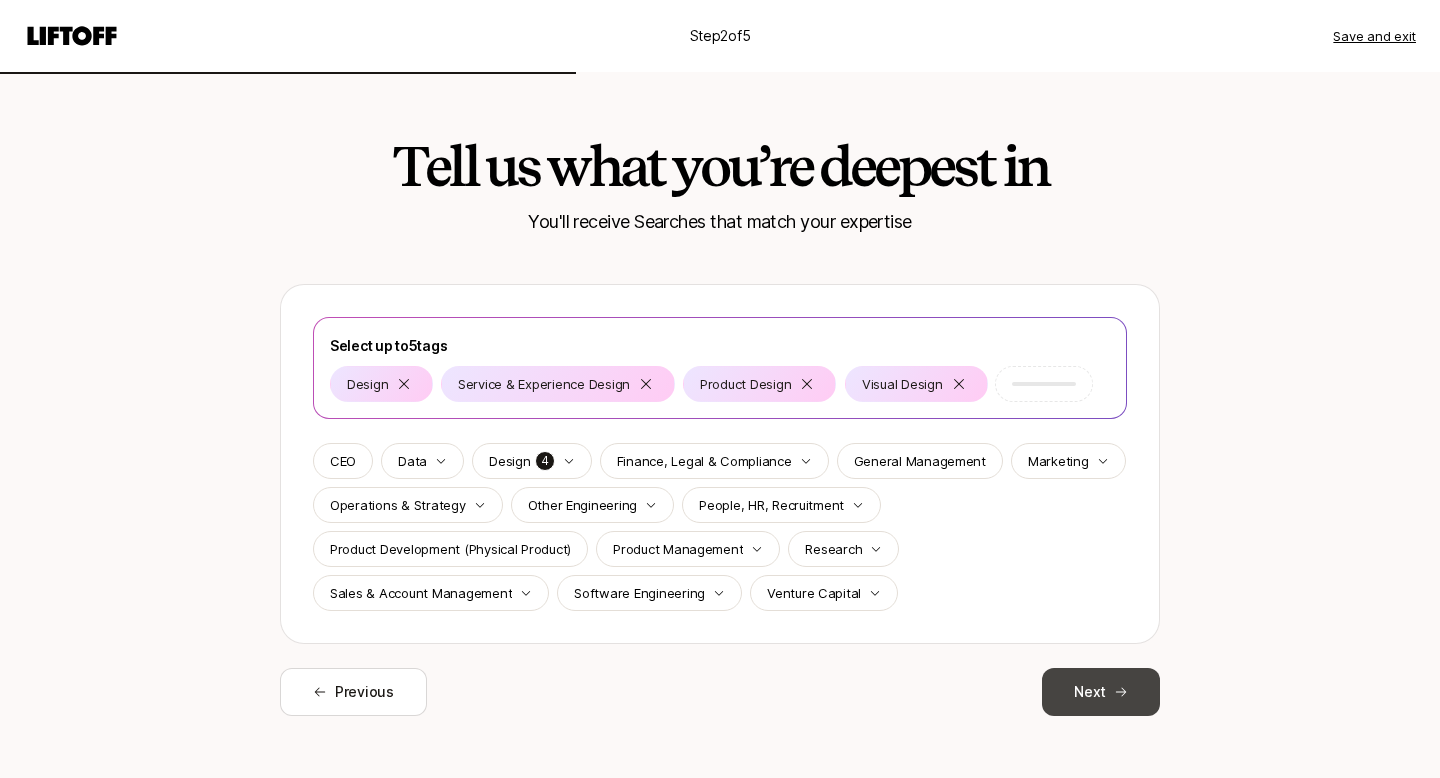 click on "Next" at bounding box center [1101, 692] 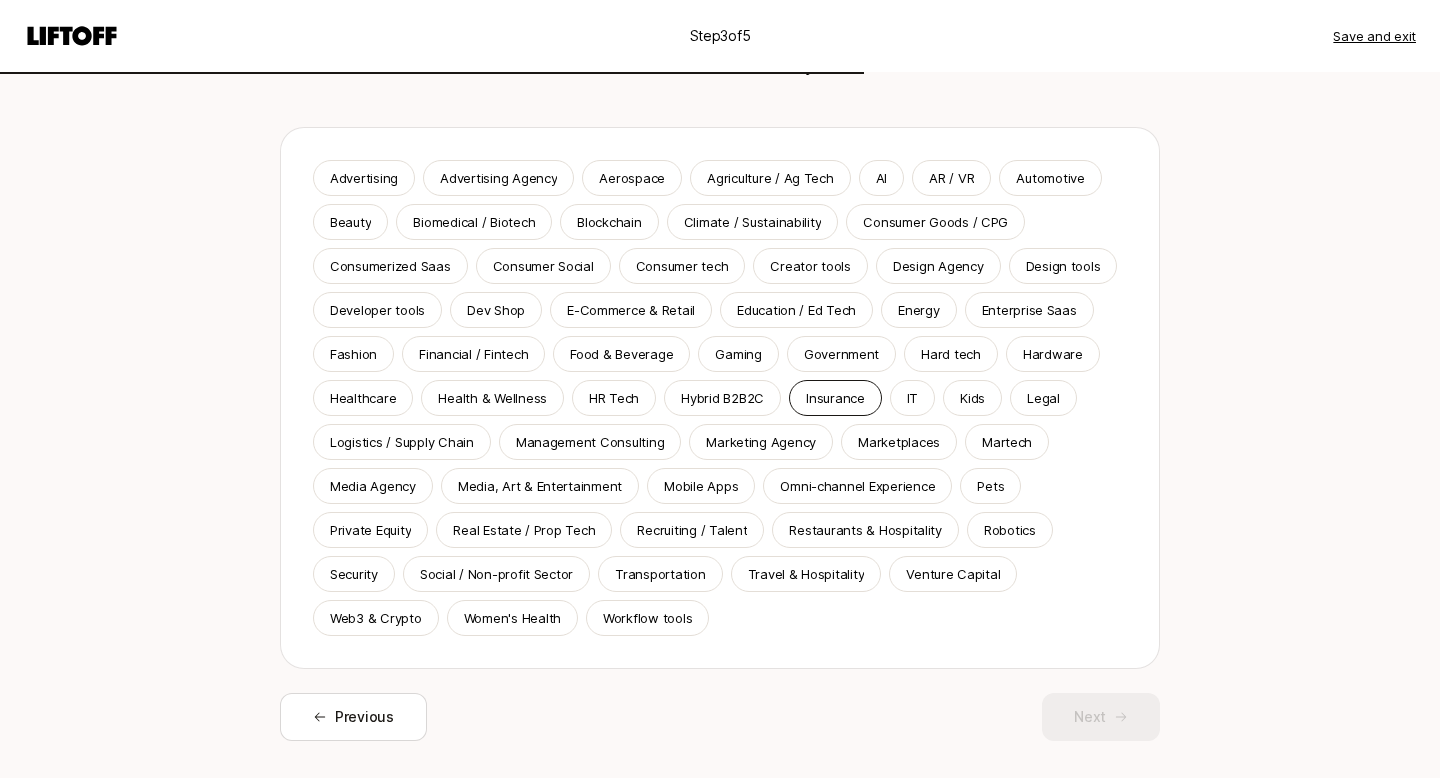 scroll, scrollTop: 155, scrollLeft: 0, axis: vertical 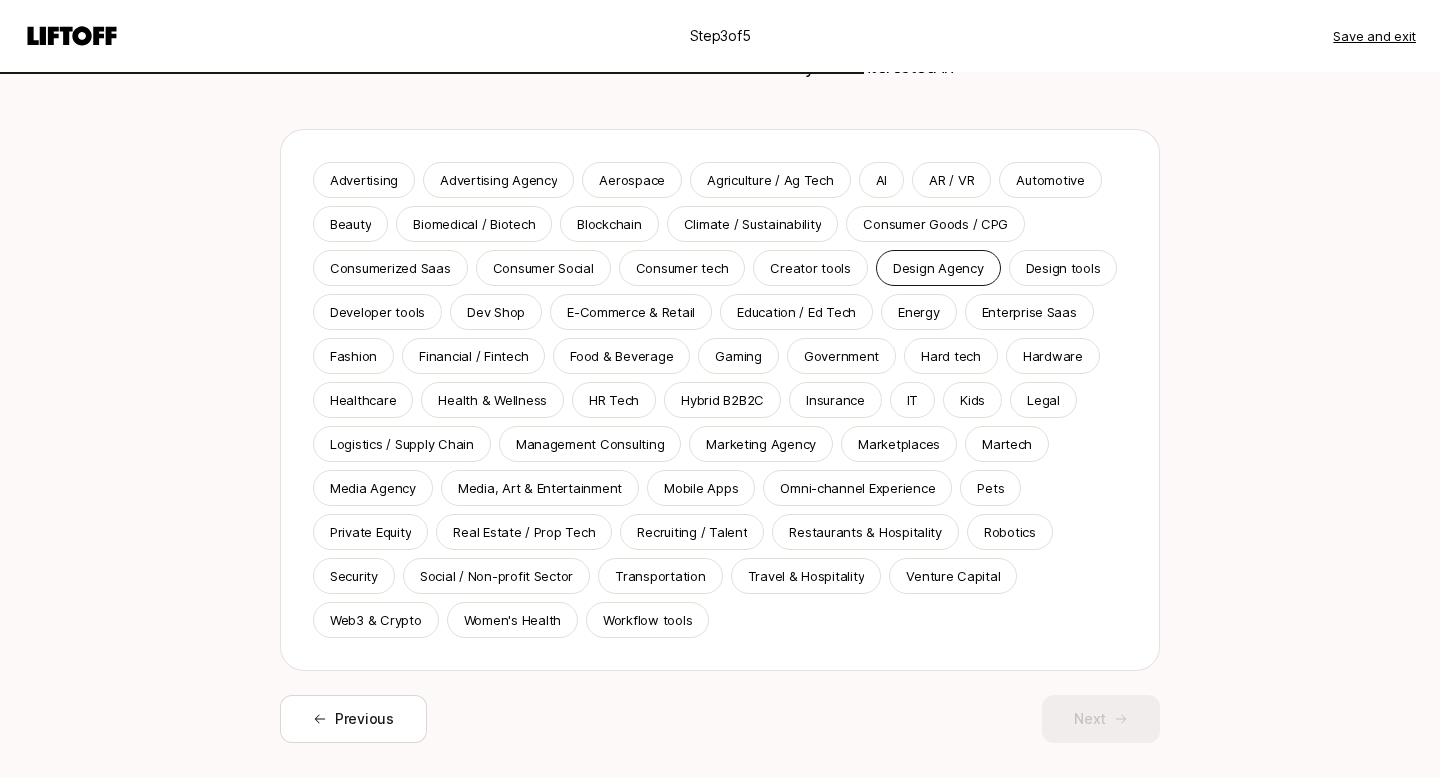 click on "Design Agency" at bounding box center (938, 268) 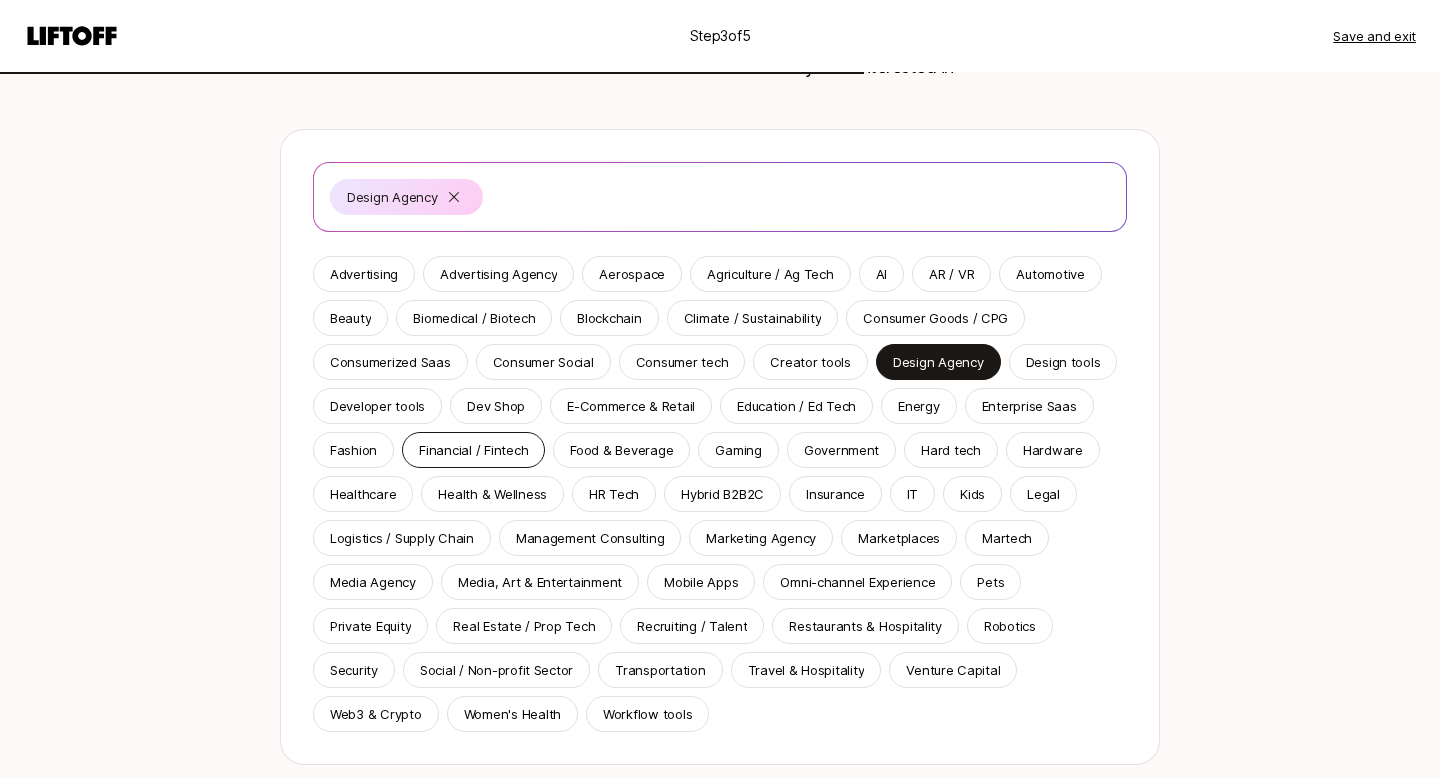 click on "Financial / Fintech" at bounding box center [473, 450] 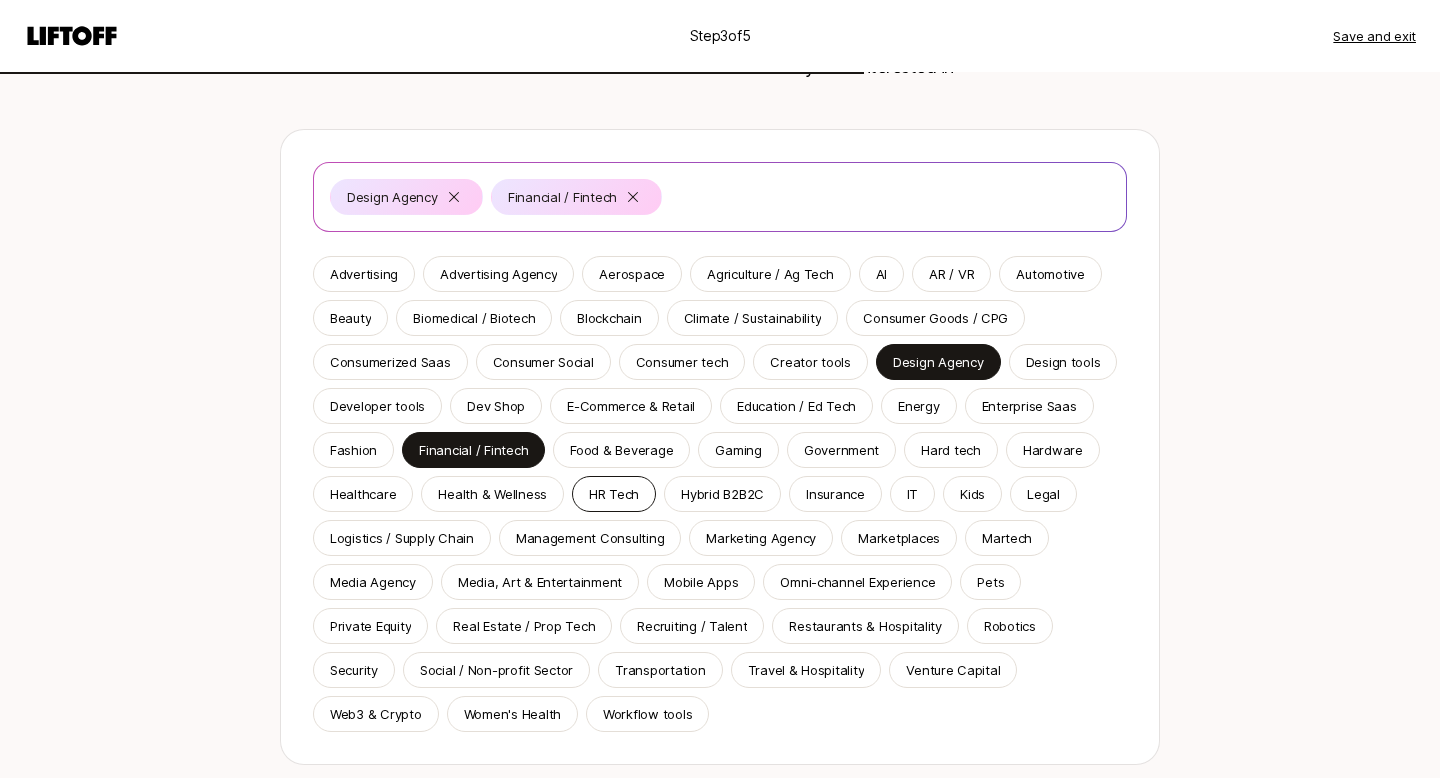 click on "HR Tech" at bounding box center [614, 494] 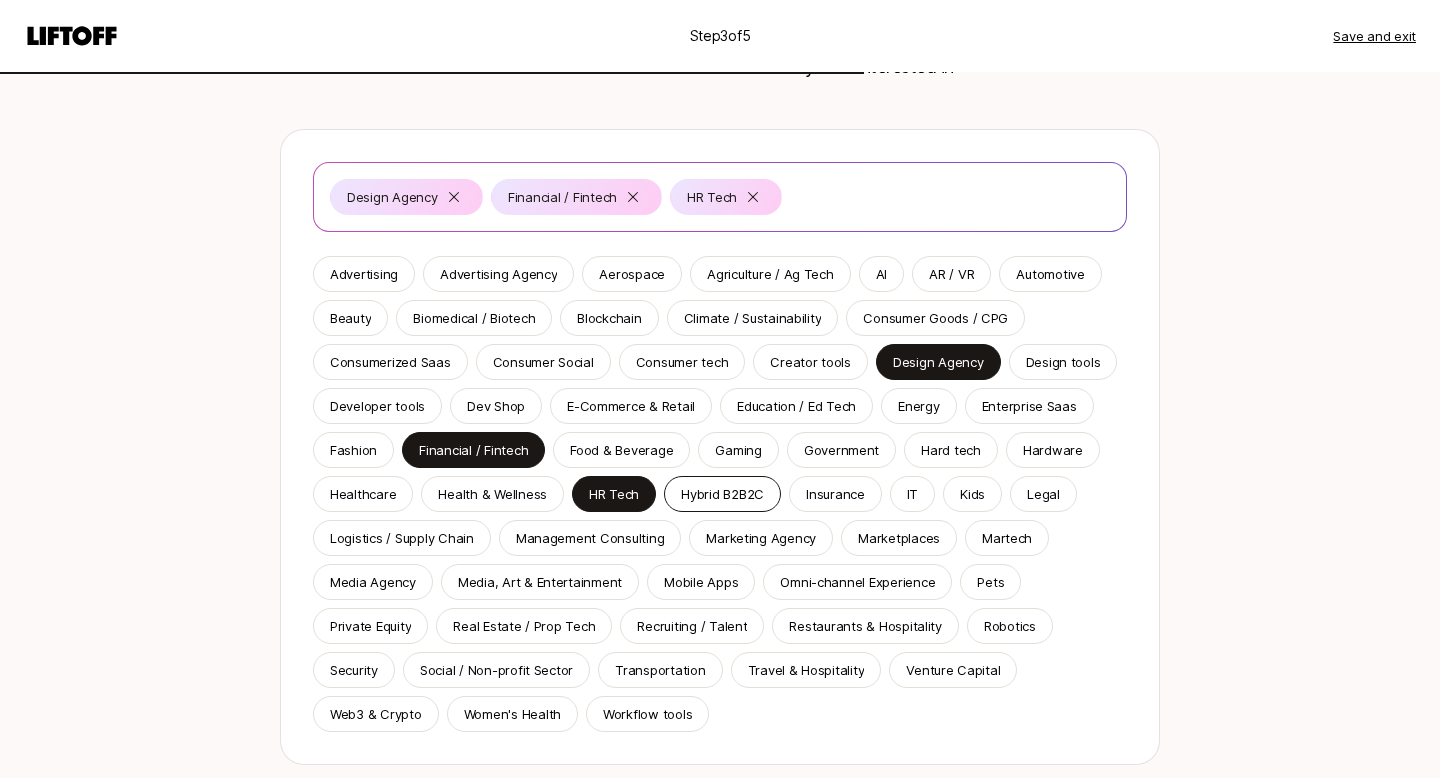 click on "Hybrid B2B2C" at bounding box center (722, 494) 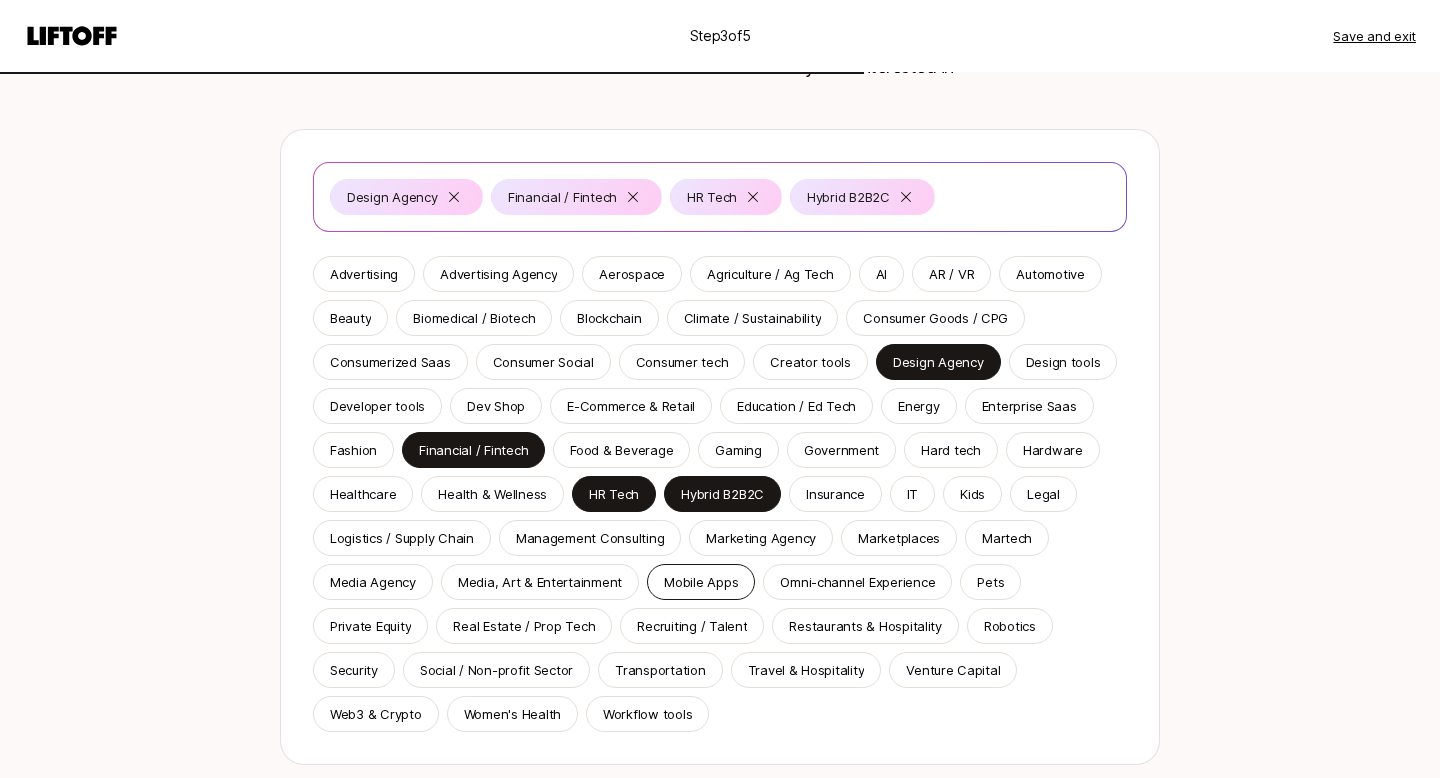 click on "Mobile Apps" at bounding box center [701, 582] 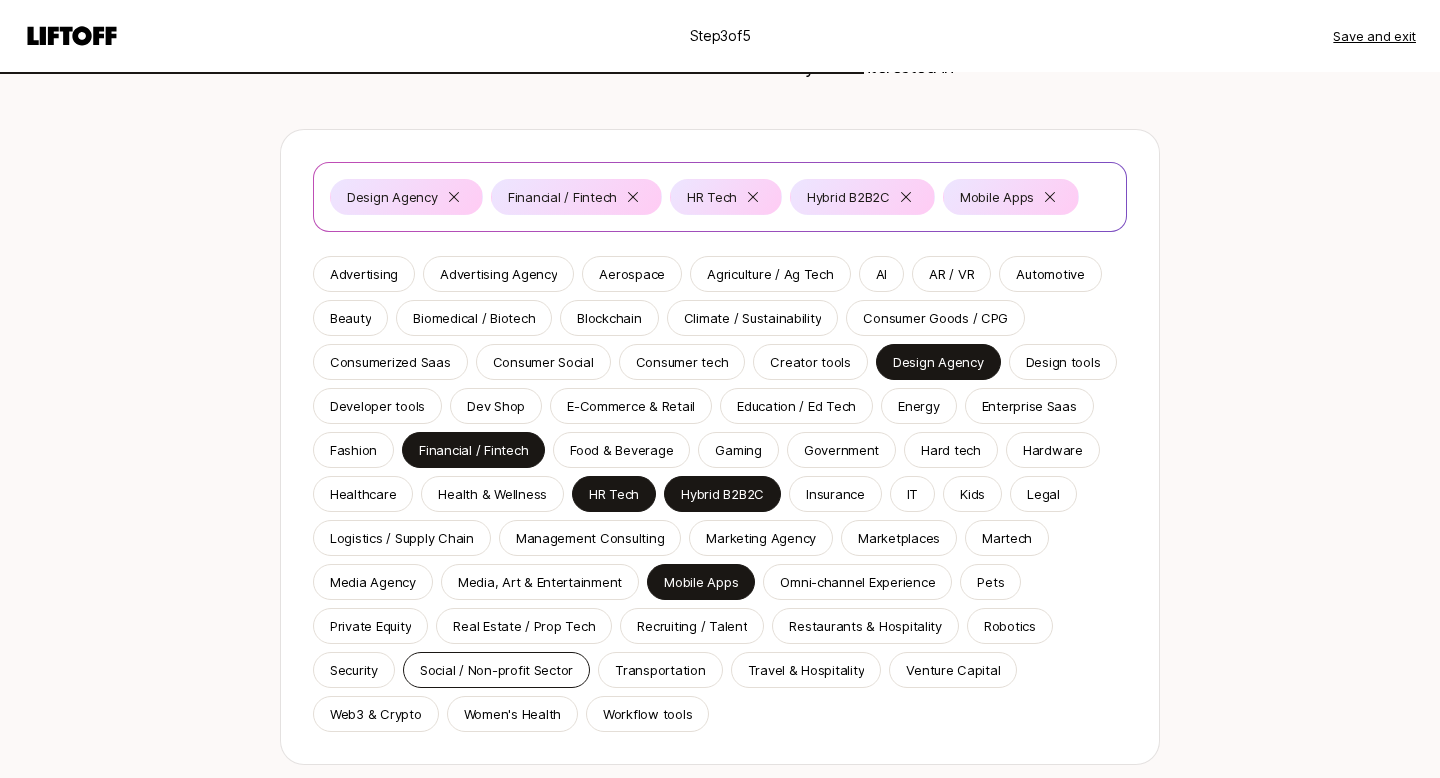 click on "Social / Non-profit Sector" at bounding box center (496, 670) 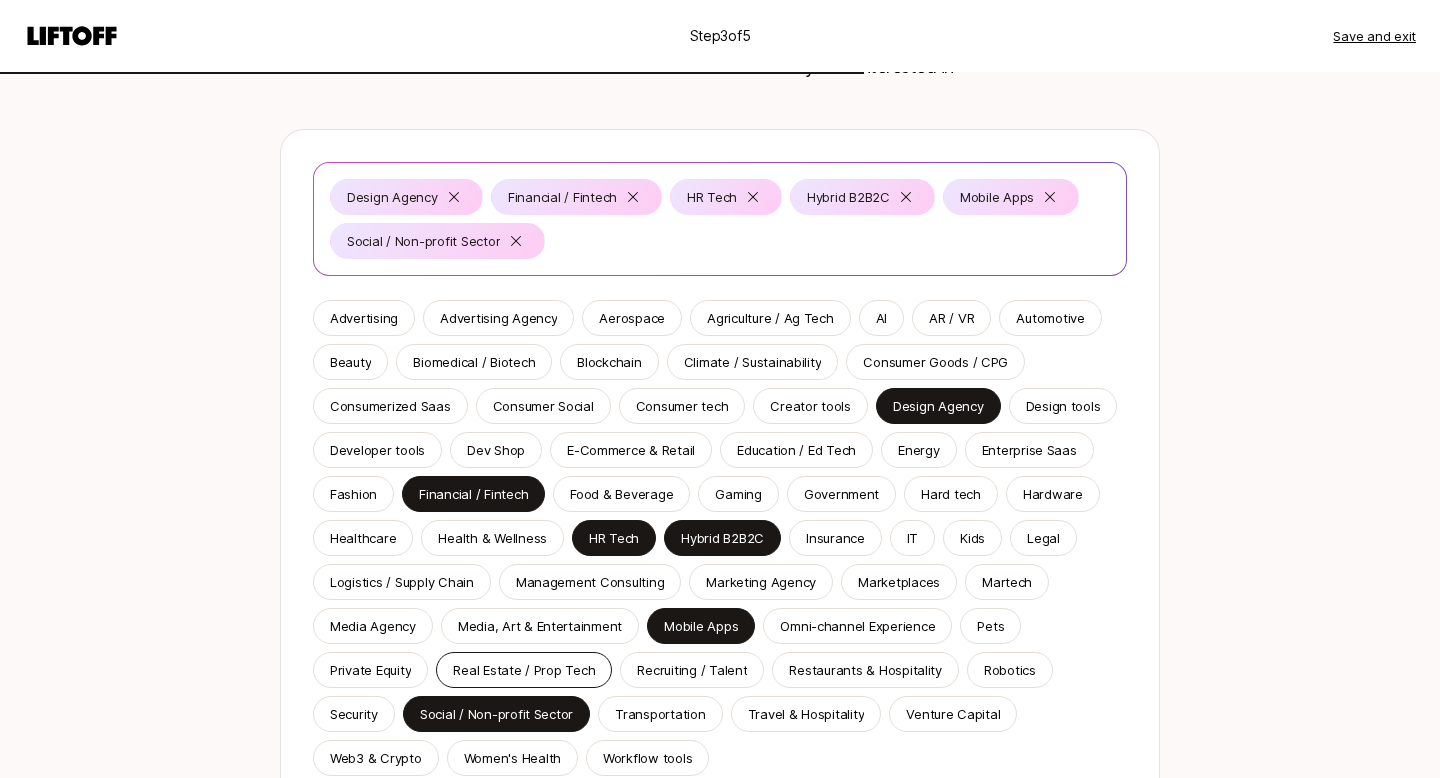 click on "Real Estate / Prop Tech" at bounding box center [524, 670] 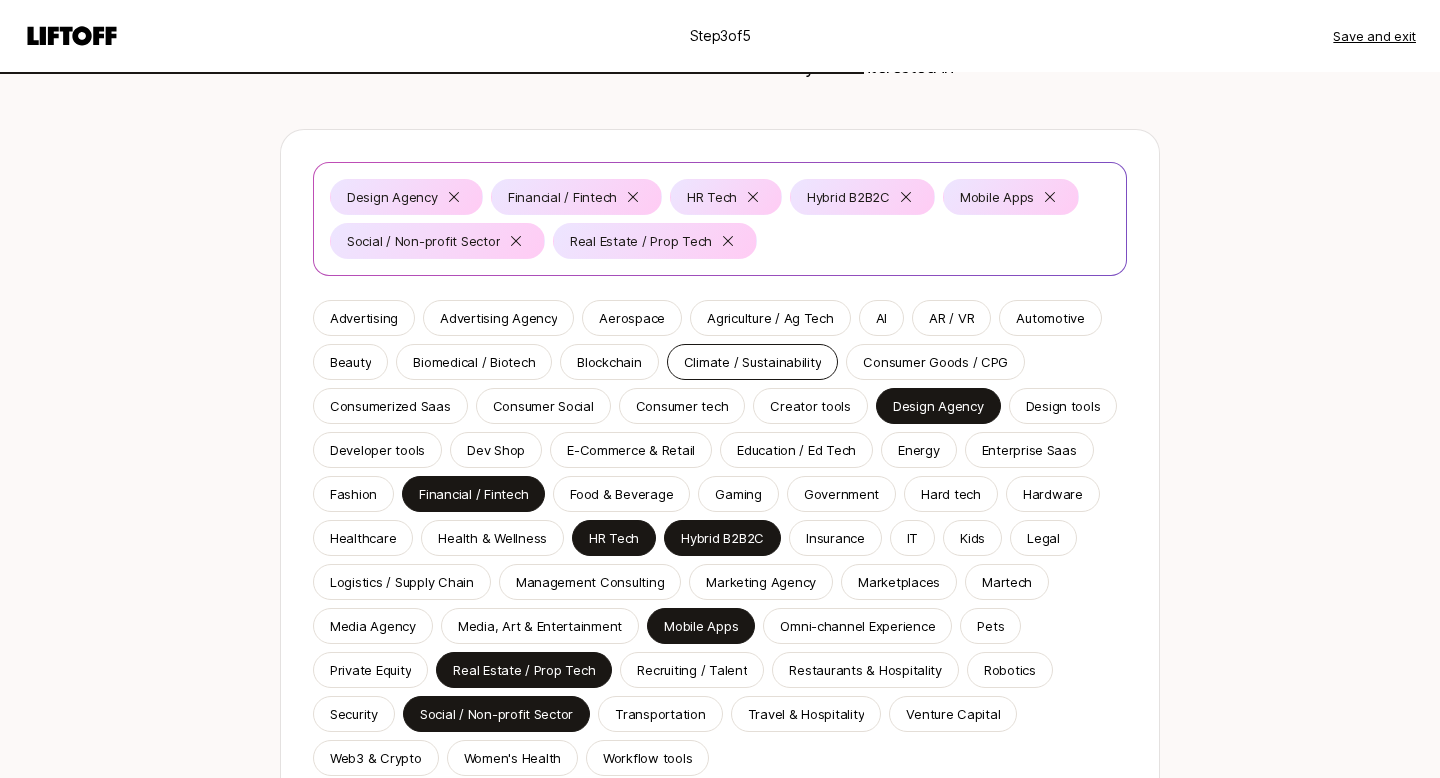 click on "Climate / Sustainability" at bounding box center (753, 362) 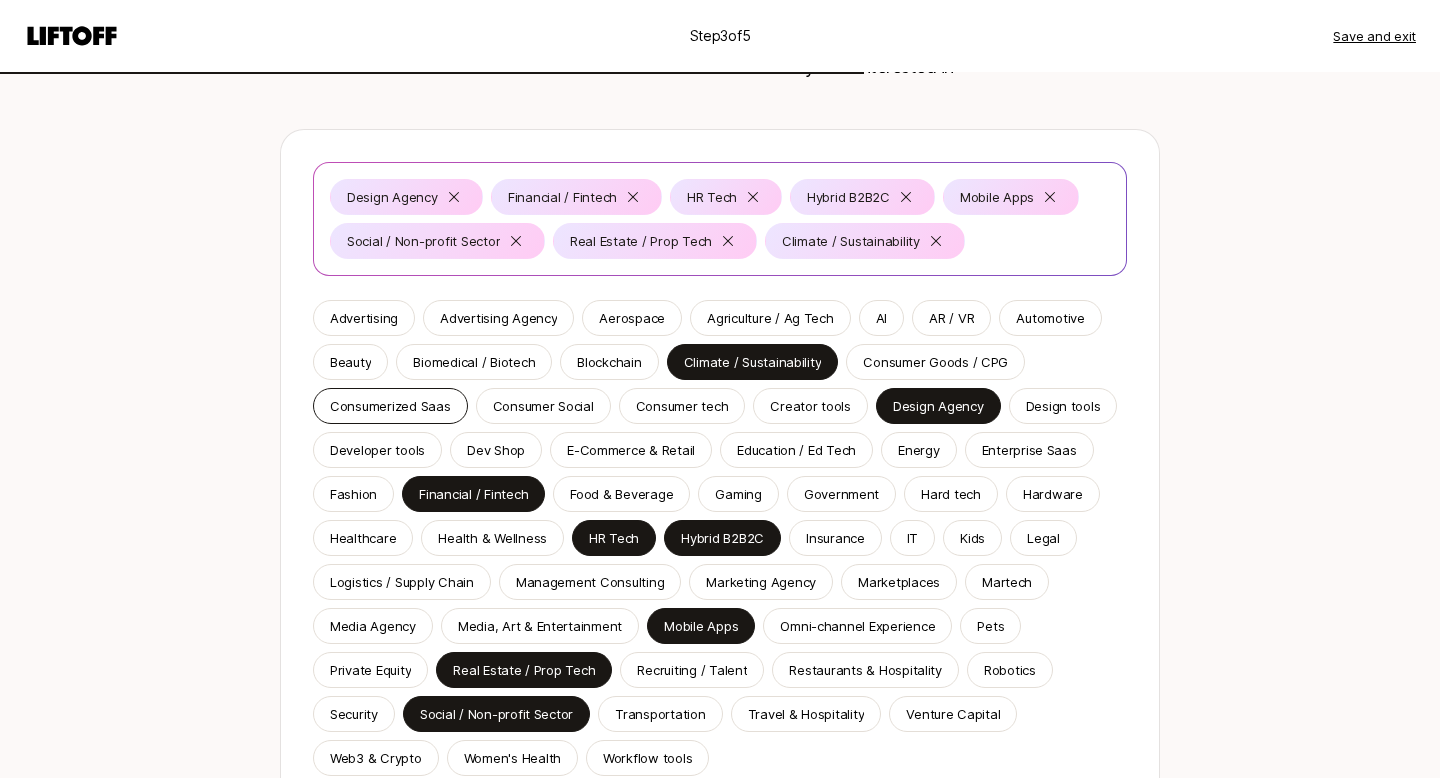 click on "Consumerized Saas" at bounding box center (390, 406) 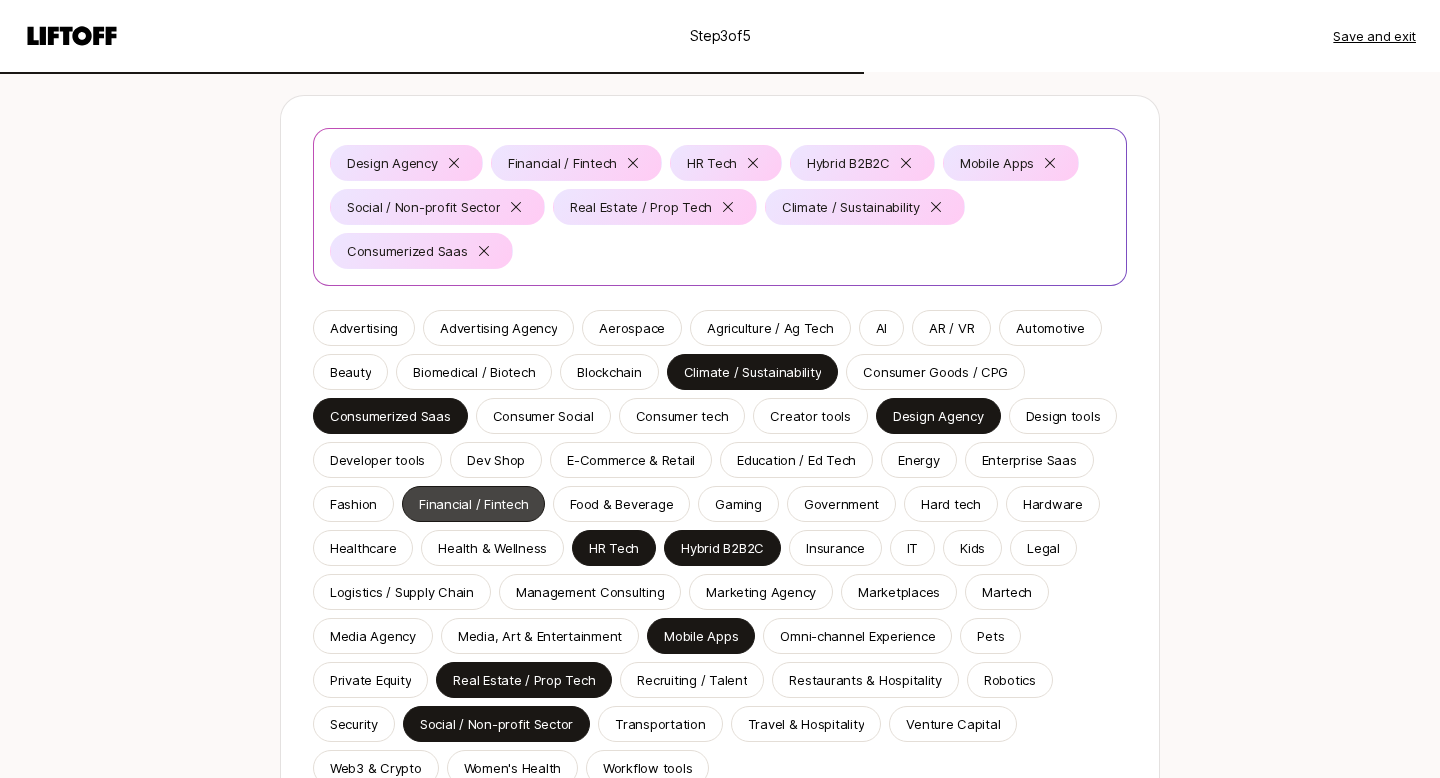 scroll, scrollTop: 217, scrollLeft: 0, axis: vertical 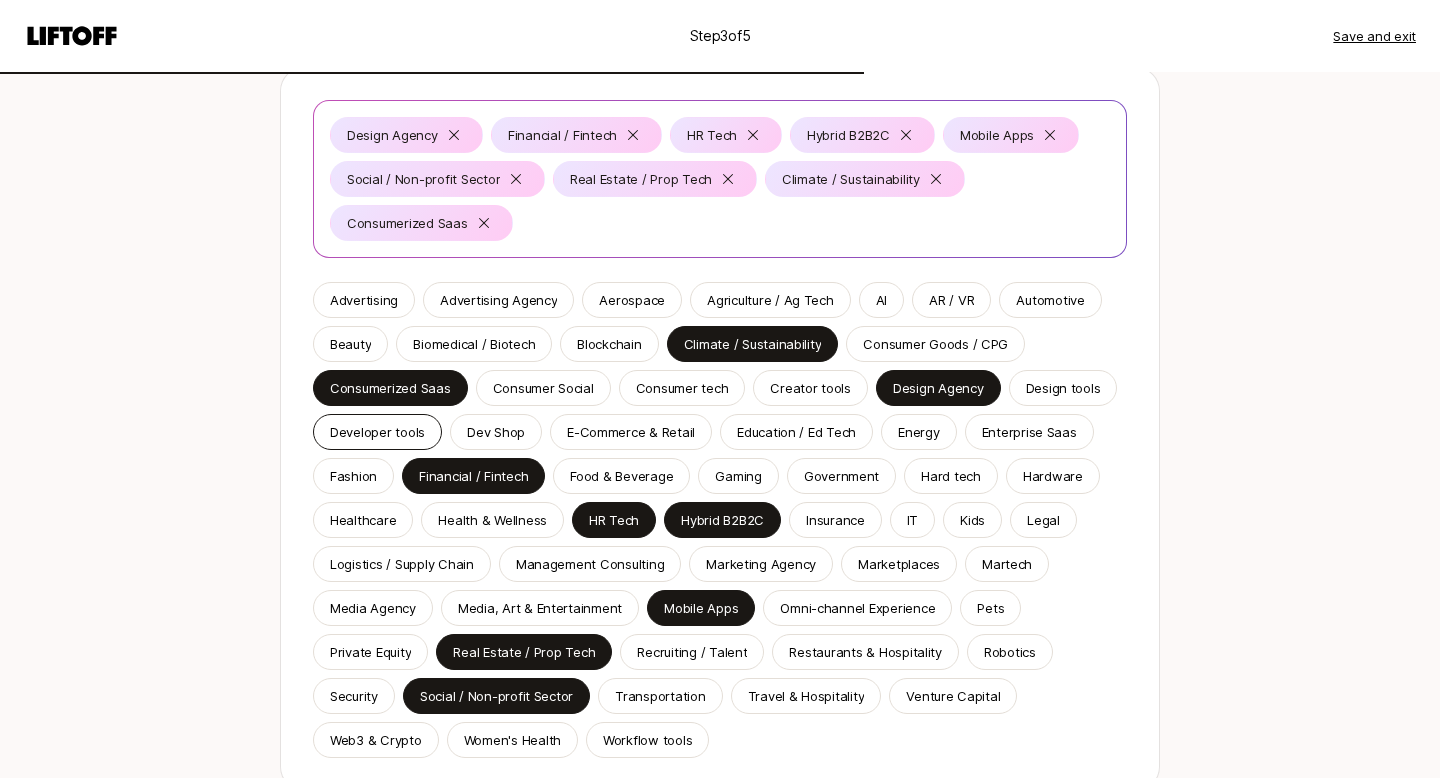 click on "Developer tools" at bounding box center (377, 432) 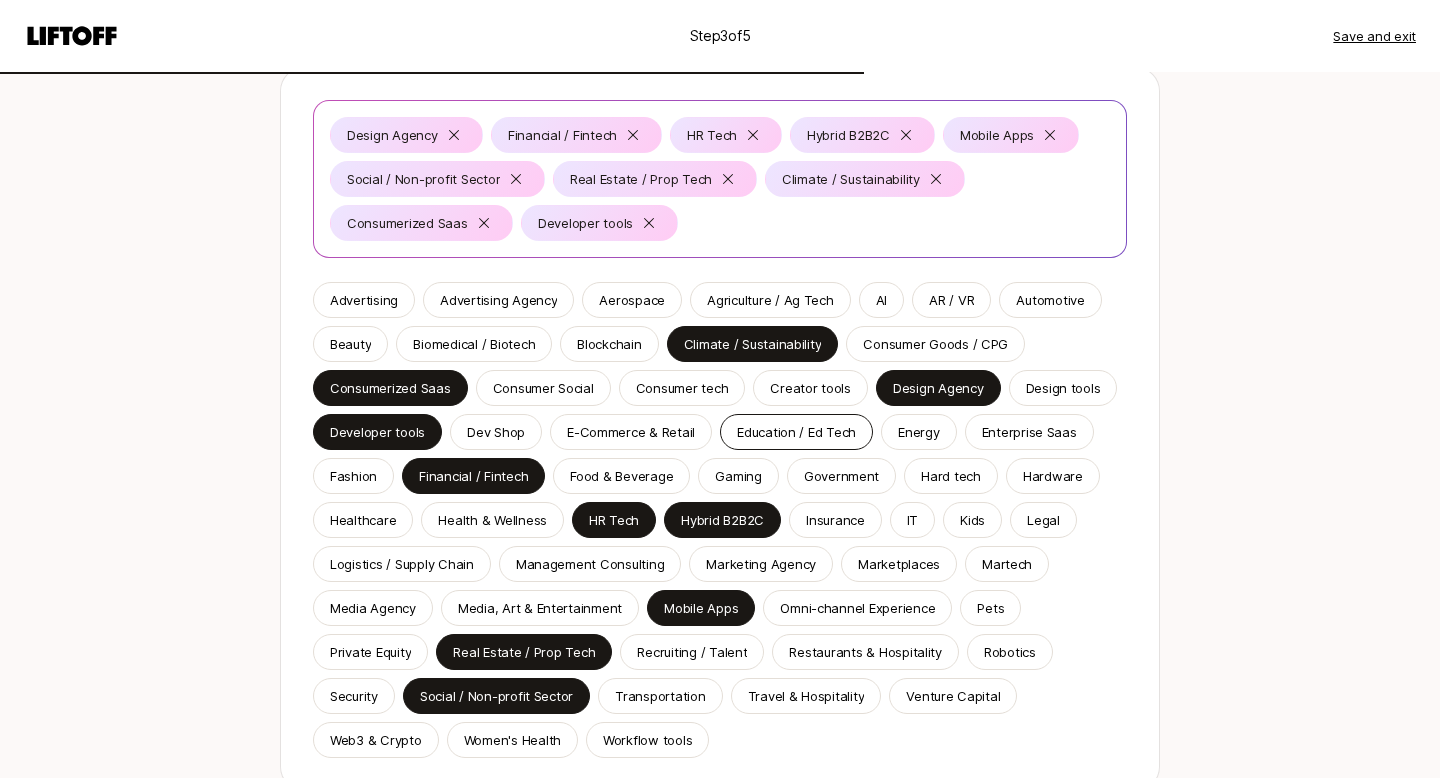 click on "Education / Ed Tech" at bounding box center [796, 432] 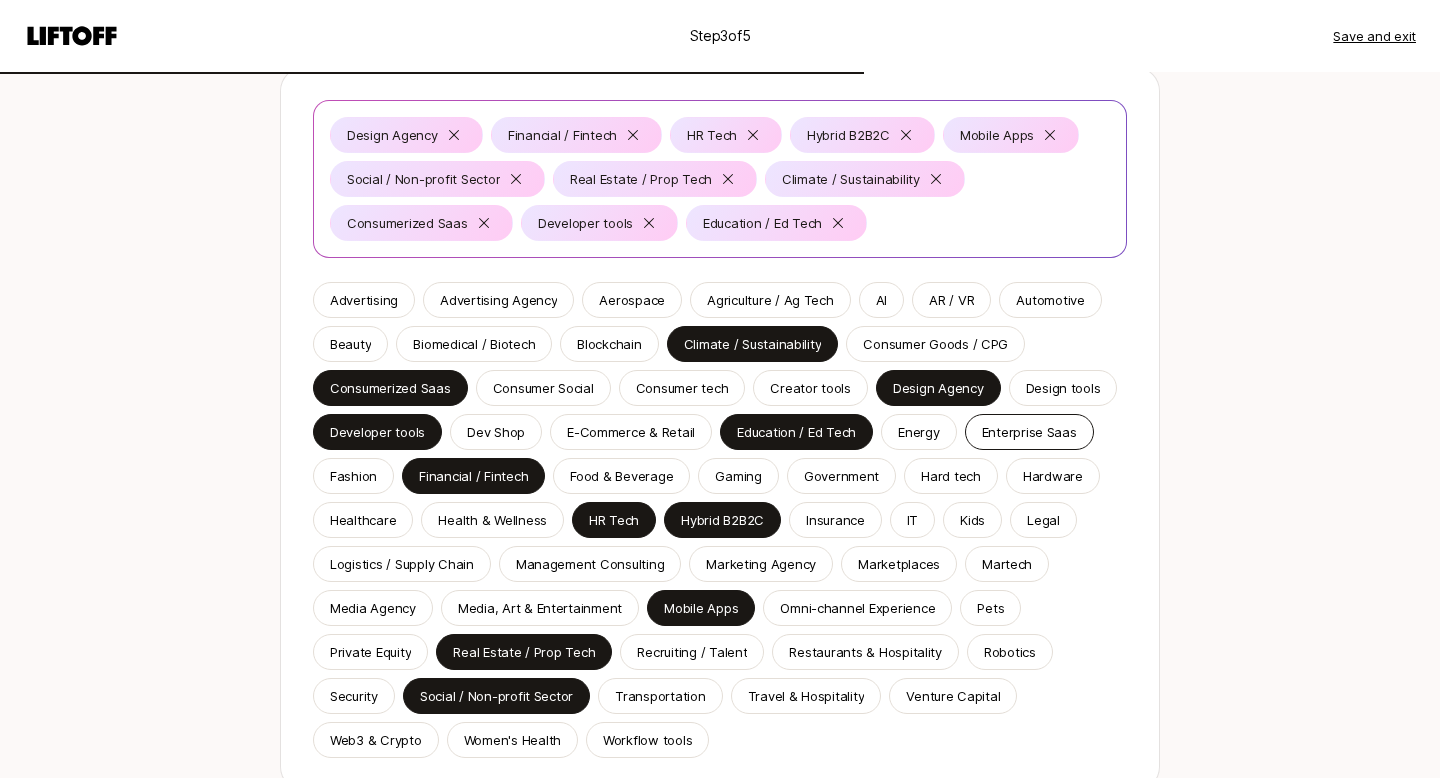 click on "Enterprise Saas" at bounding box center [1029, 432] 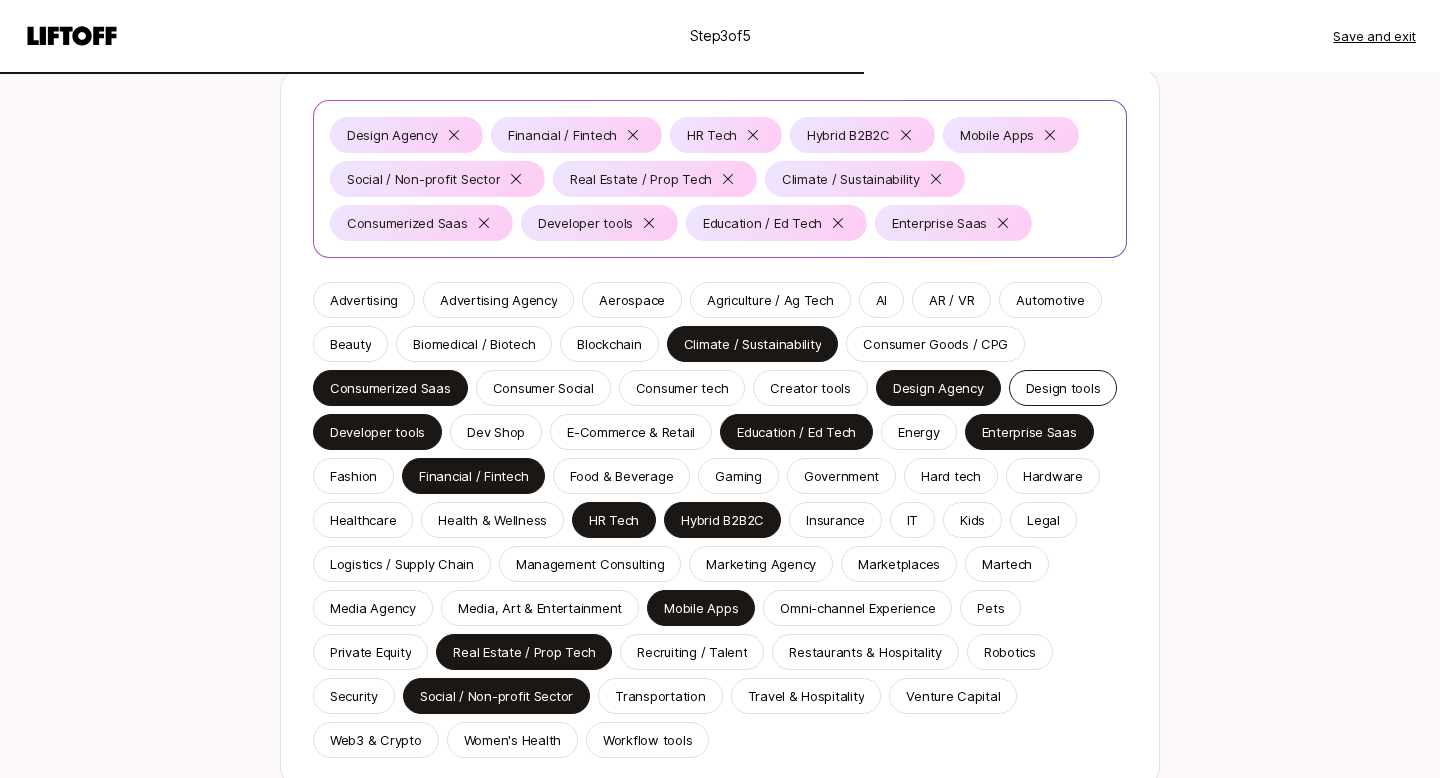 click on "Design tools" at bounding box center (1063, 388) 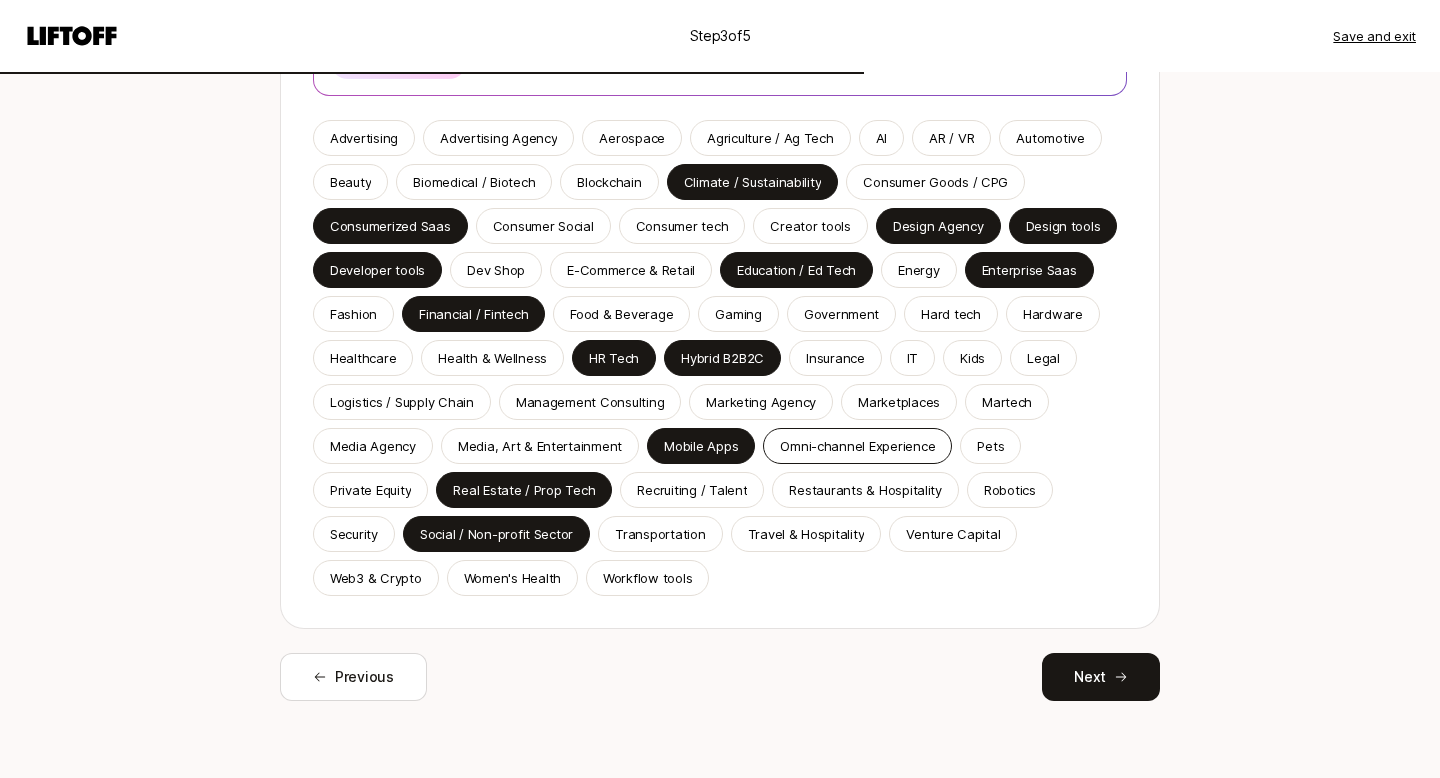 scroll, scrollTop: 426, scrollLeft: 0, axis: vertical 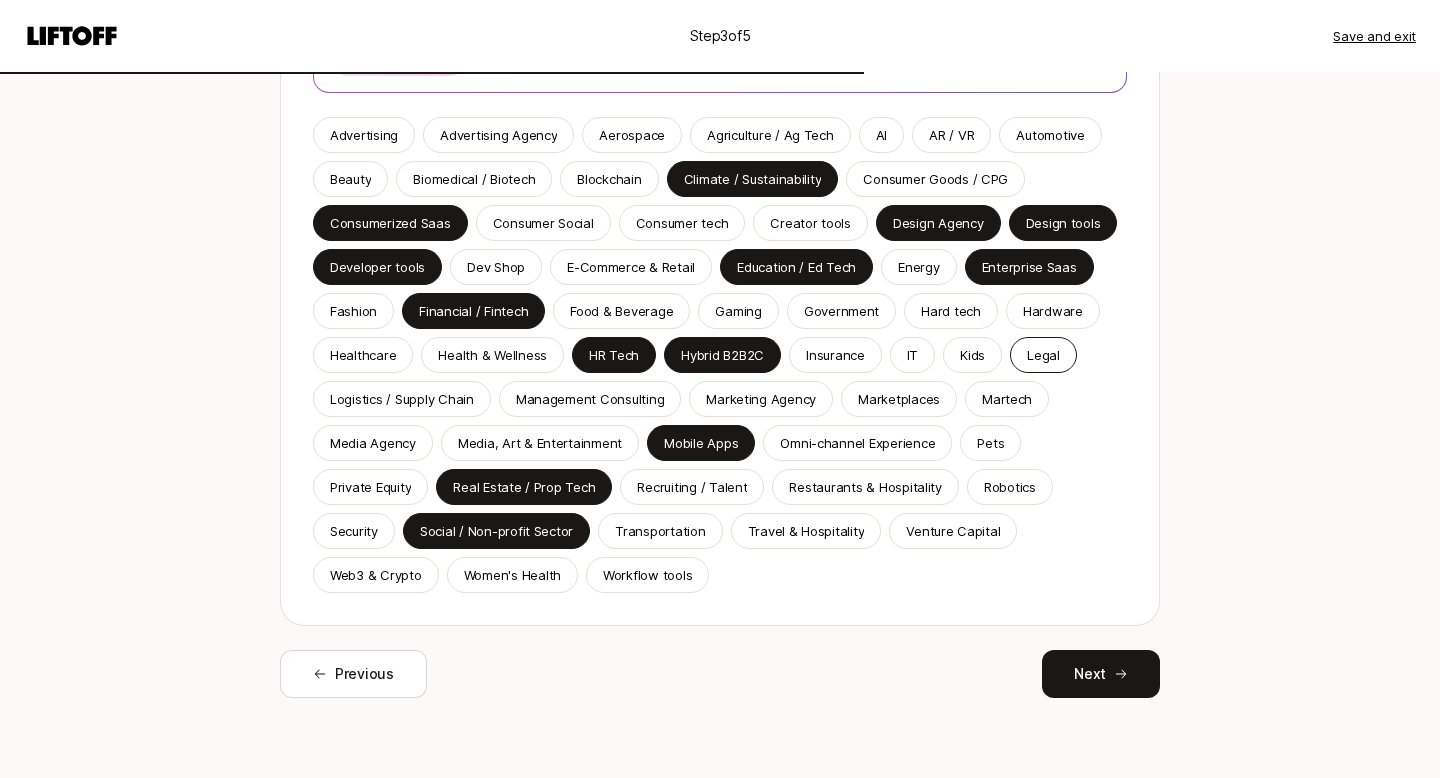 click on "Legal" at bounding box center (1043, 355) 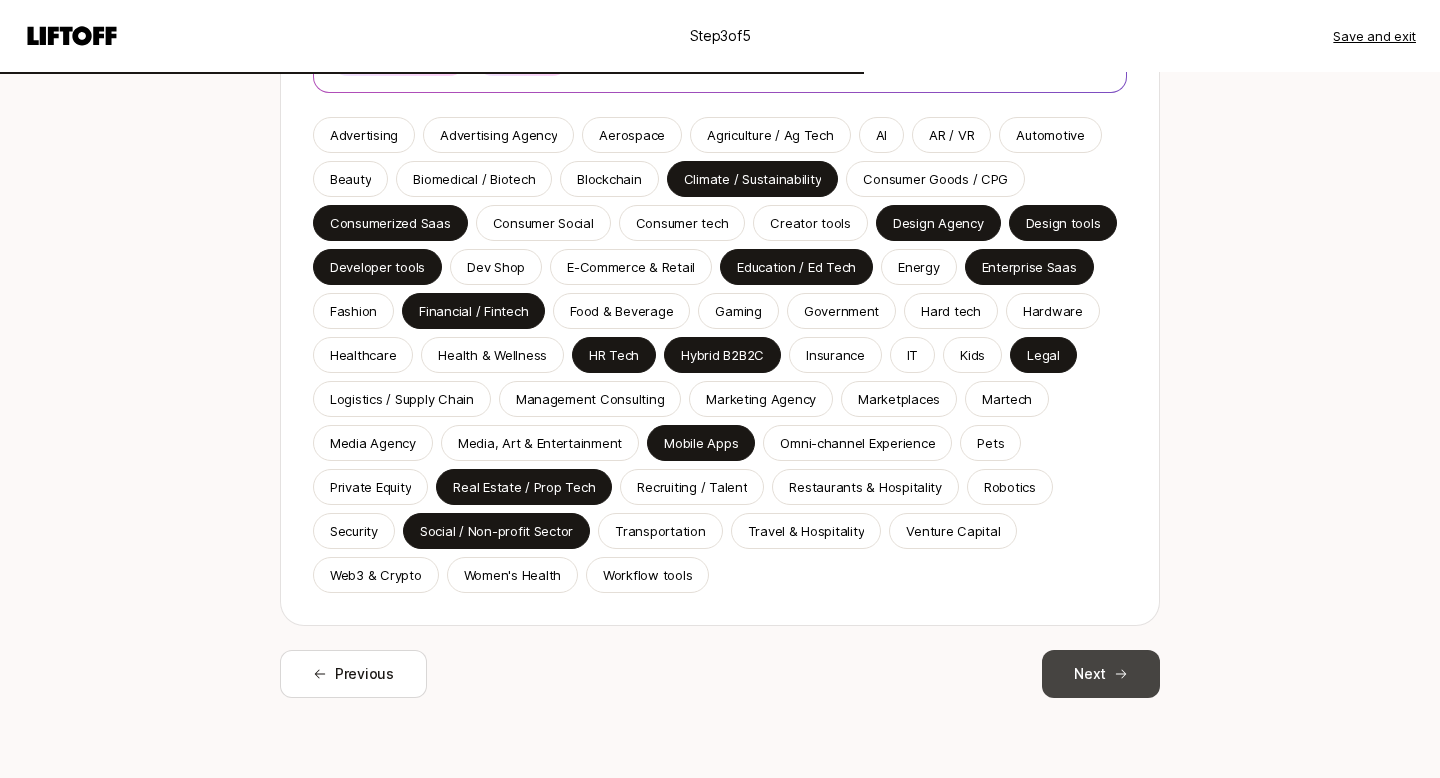 click on "Next" at bounding box center [1101, 674] 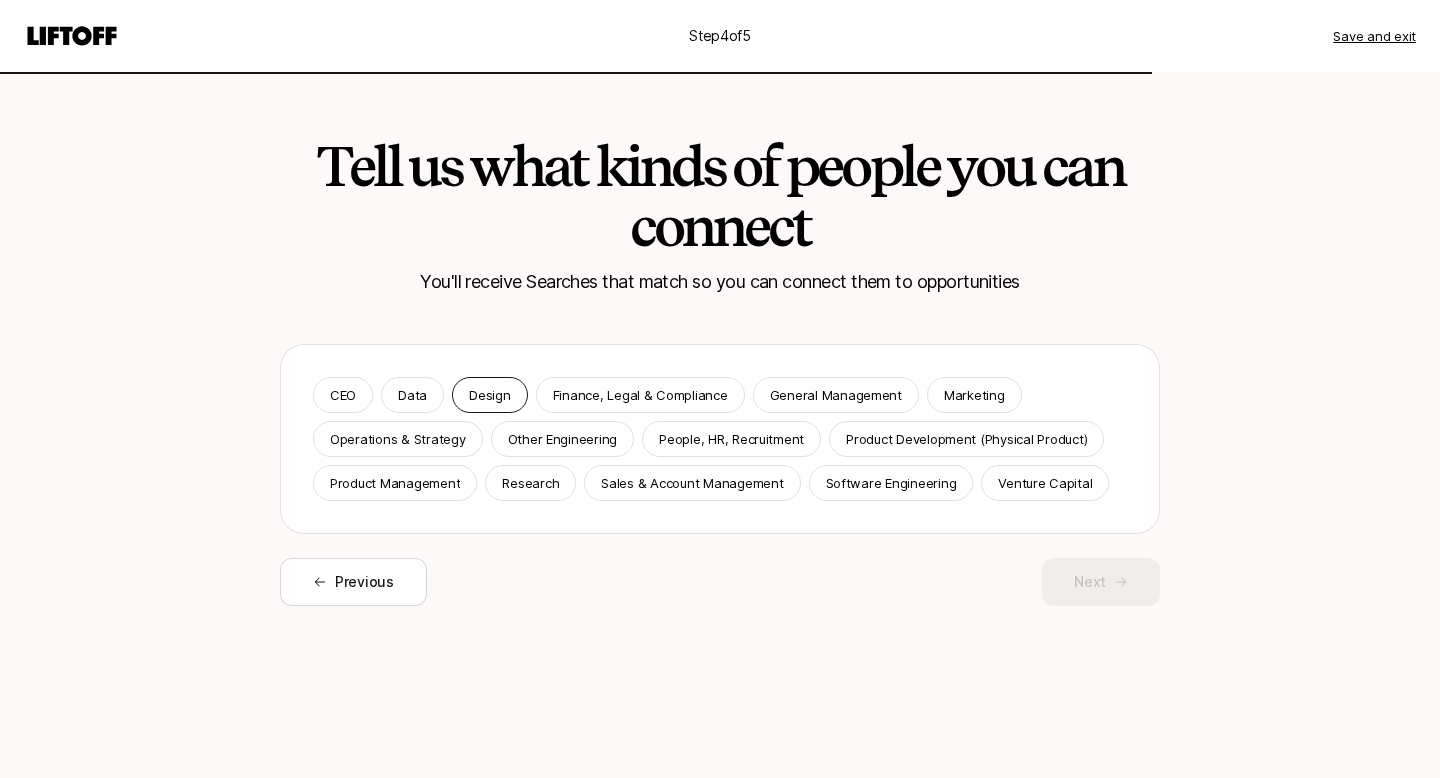click on "Design" at bounding box center [489, 395] 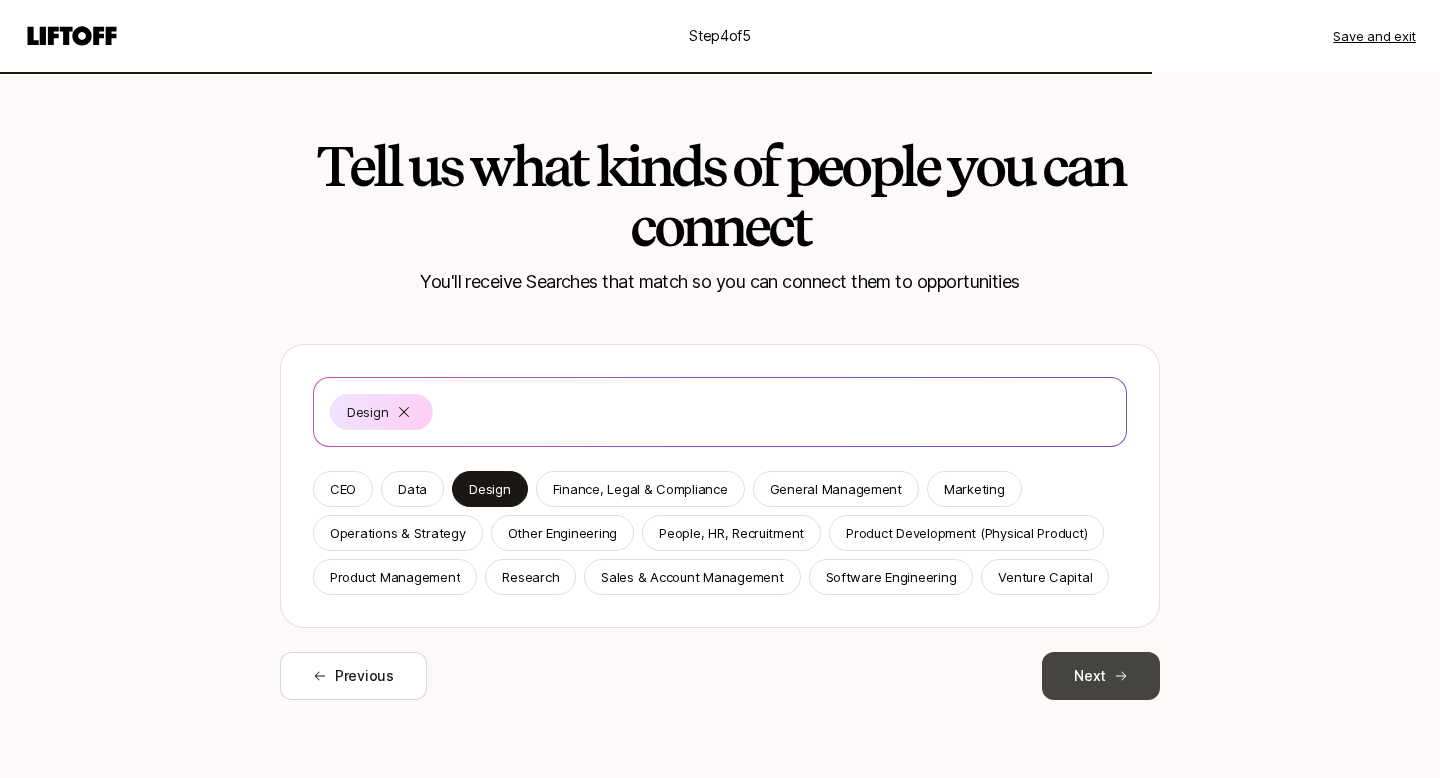 click on "Next" at bounding box center [1101, 676] 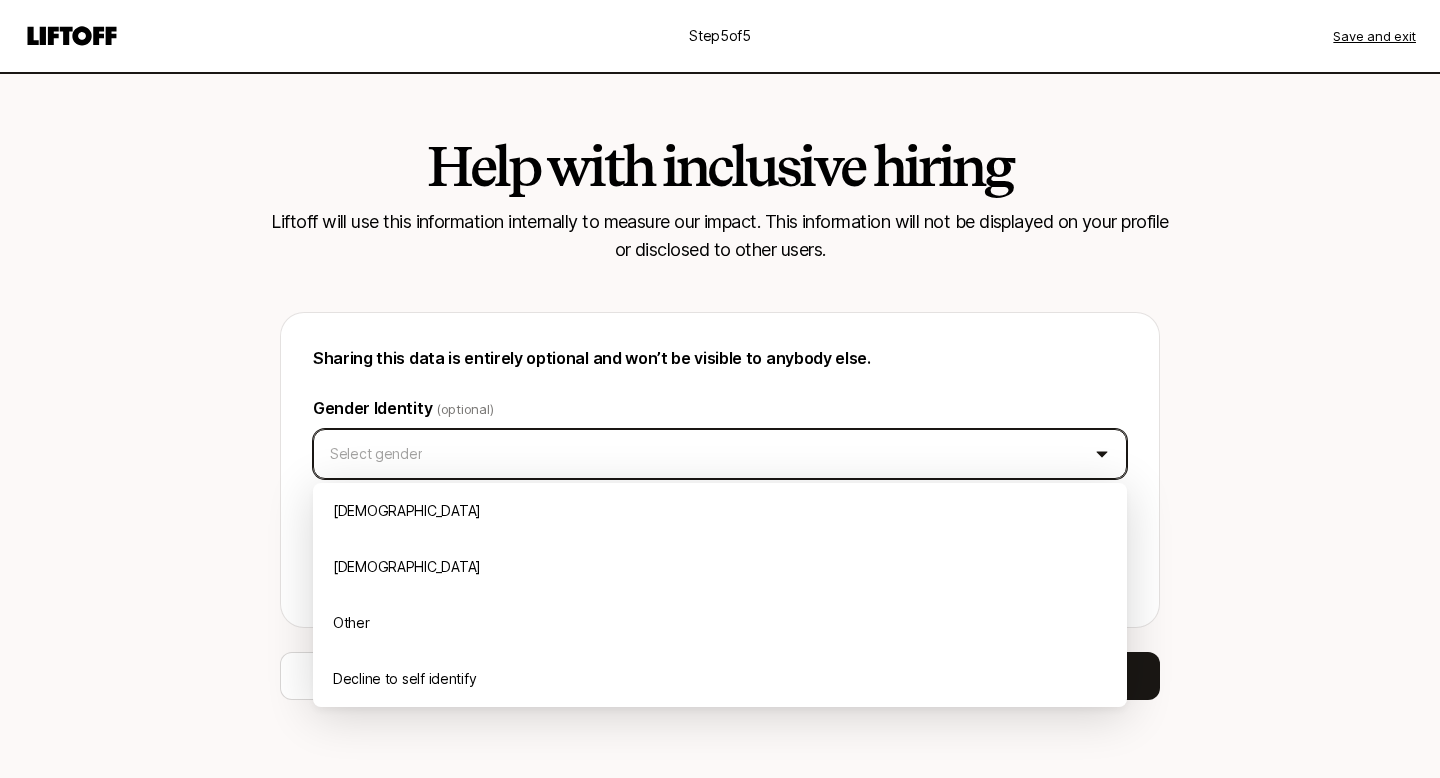click on "Step  5  of  5 Save and exit Help with inclusive hiring Liftoff will use this information internally to measure our impact. This information will not be displayed on your profile or disclosed to other users. Sharing this data is entirely optional and won’t be visible to anybody else. Gender Identity   (optional) Select gender Ethnicity   (optional, choose all that apply)   Previous Preview your profile [DEMOGRAPHIC_DATA] [DEMOGRAPHIC_DATA] Other Decline to self identify" at bounding box center (720, 389) 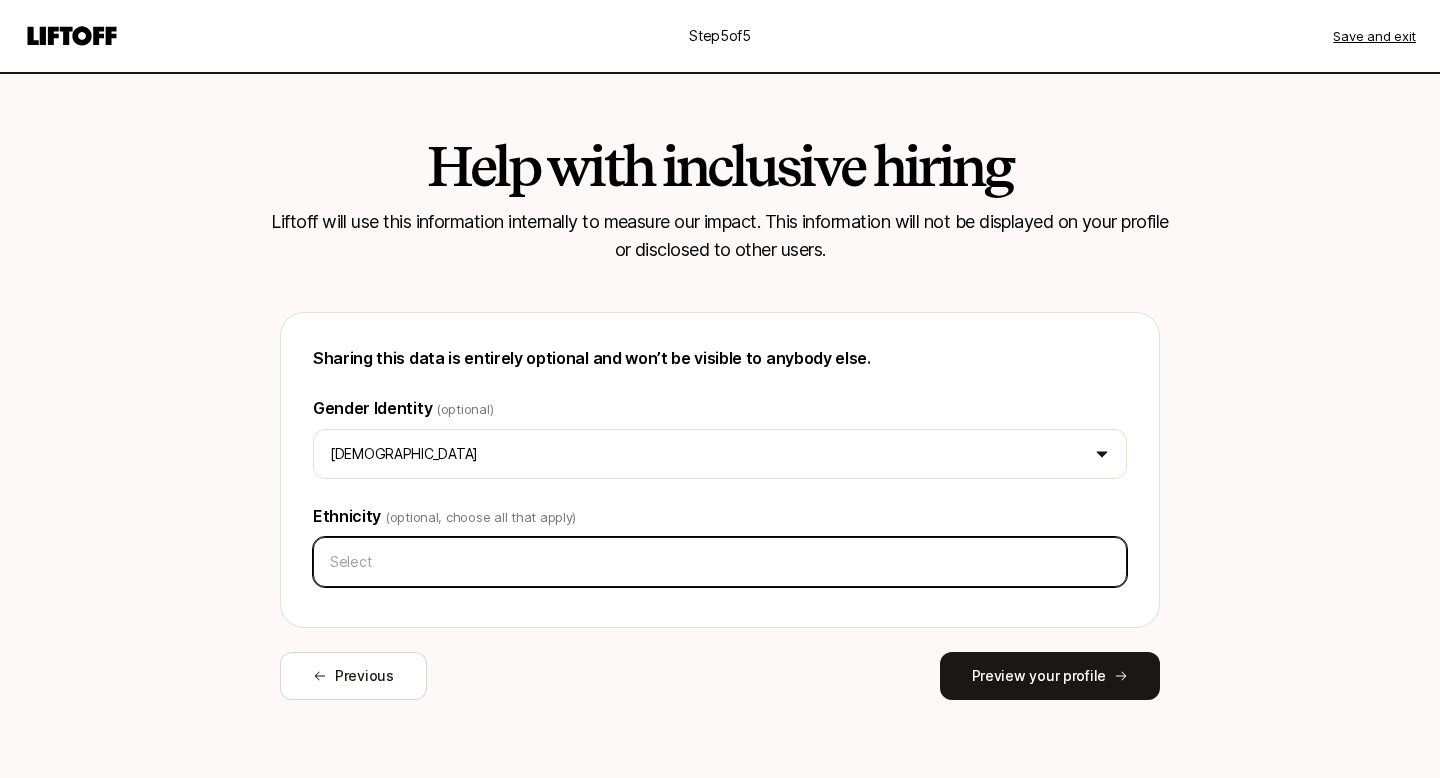click at bounding box center (720, 562) 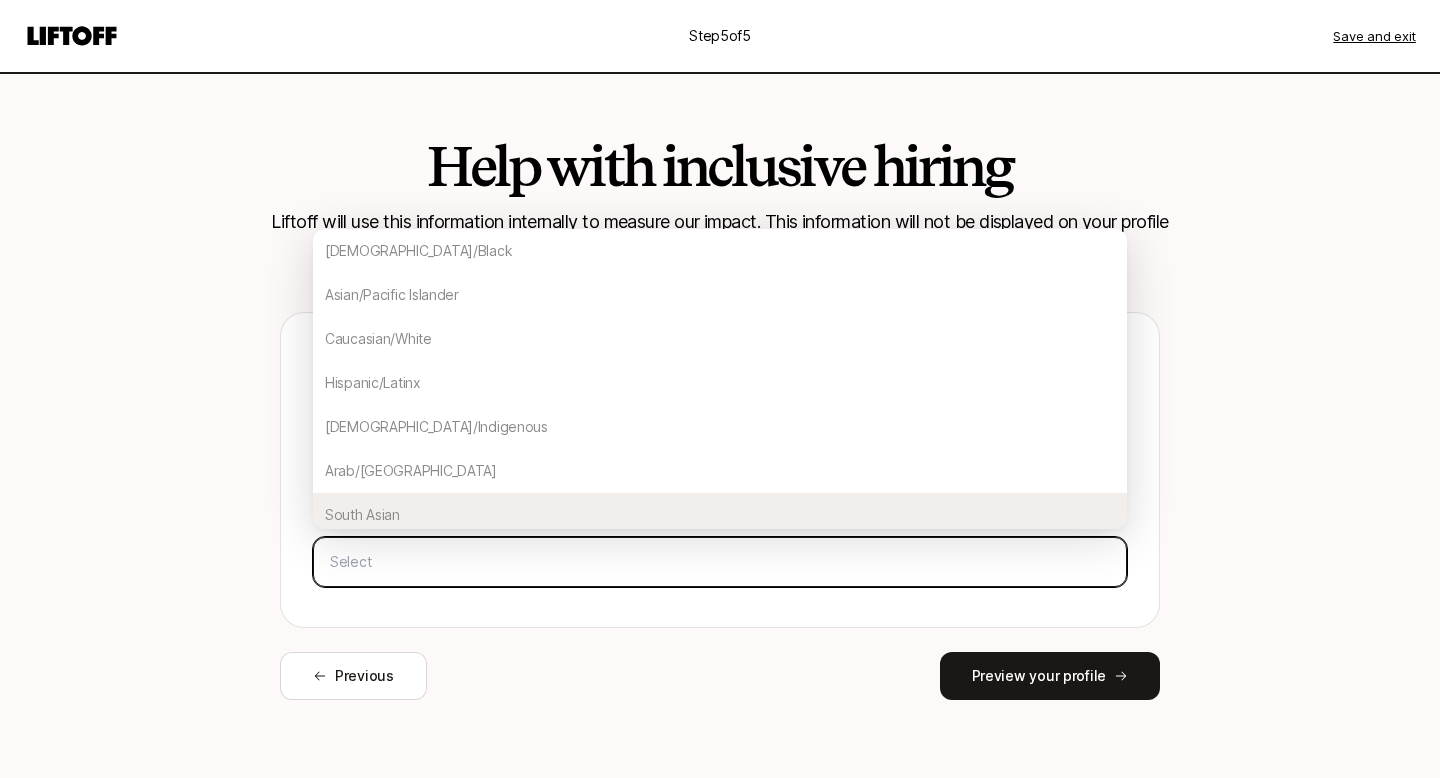 click on "South Asian" at bounding box center [720, 515] 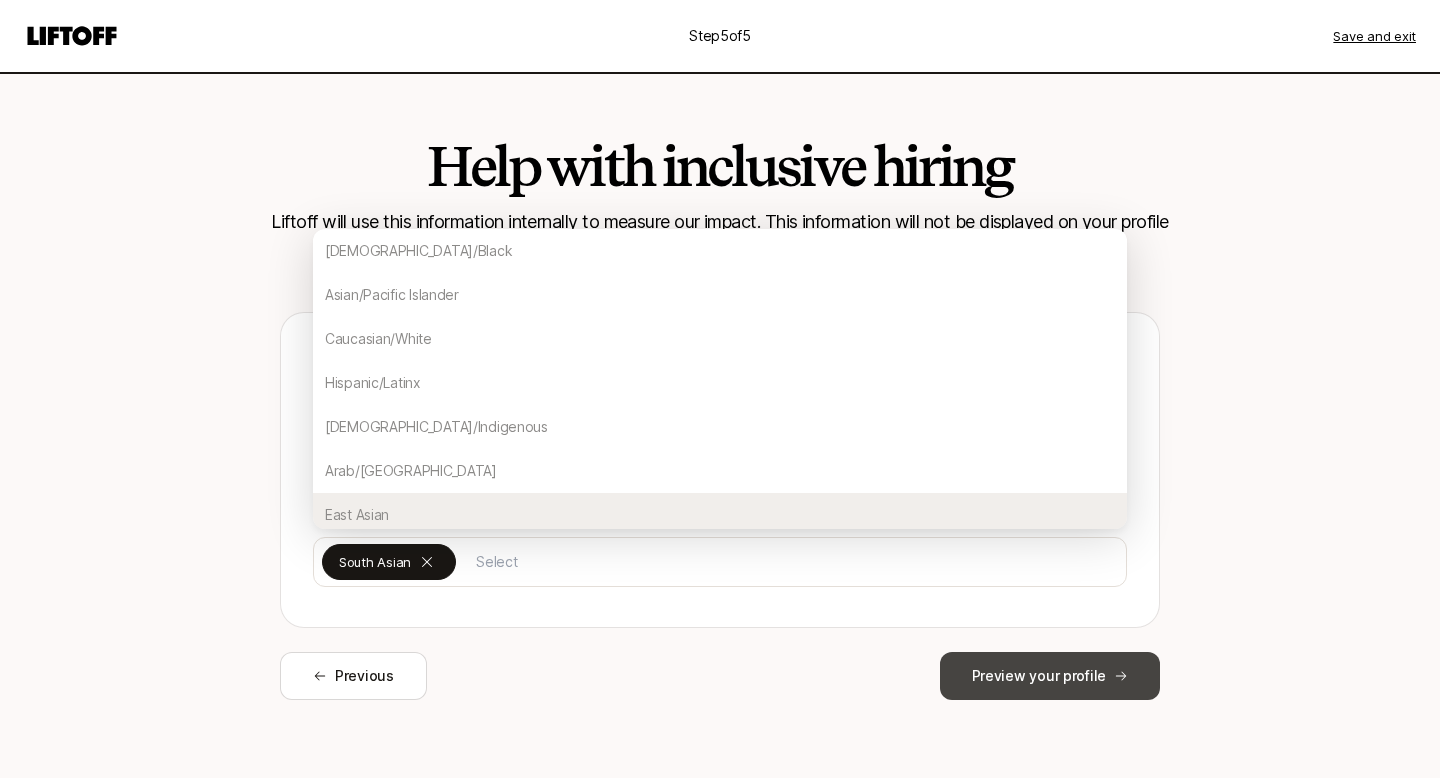 click on "Preview your profile" at bounding box center [1050, 676] 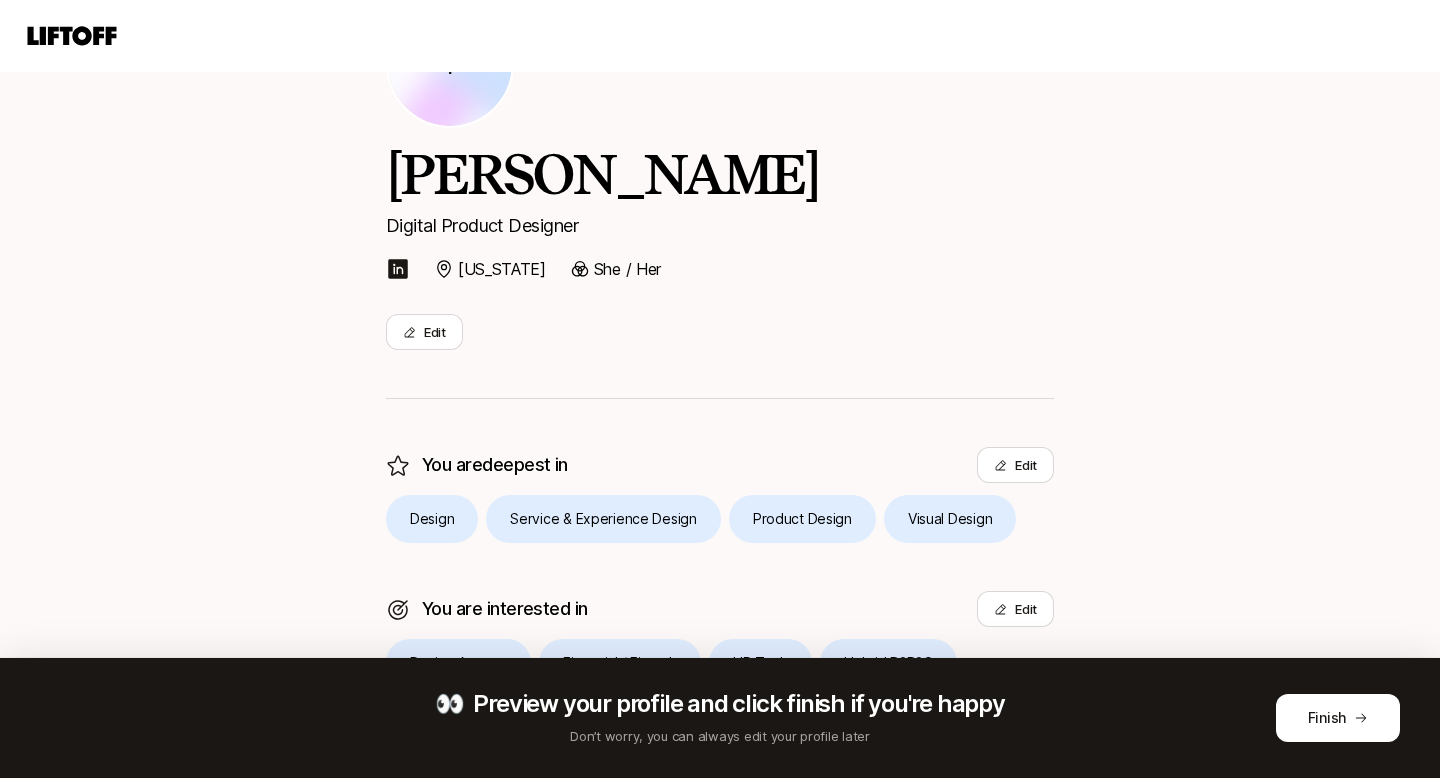 scroll, scrollTop: 405, scrollLeft: 0, axis: vertical 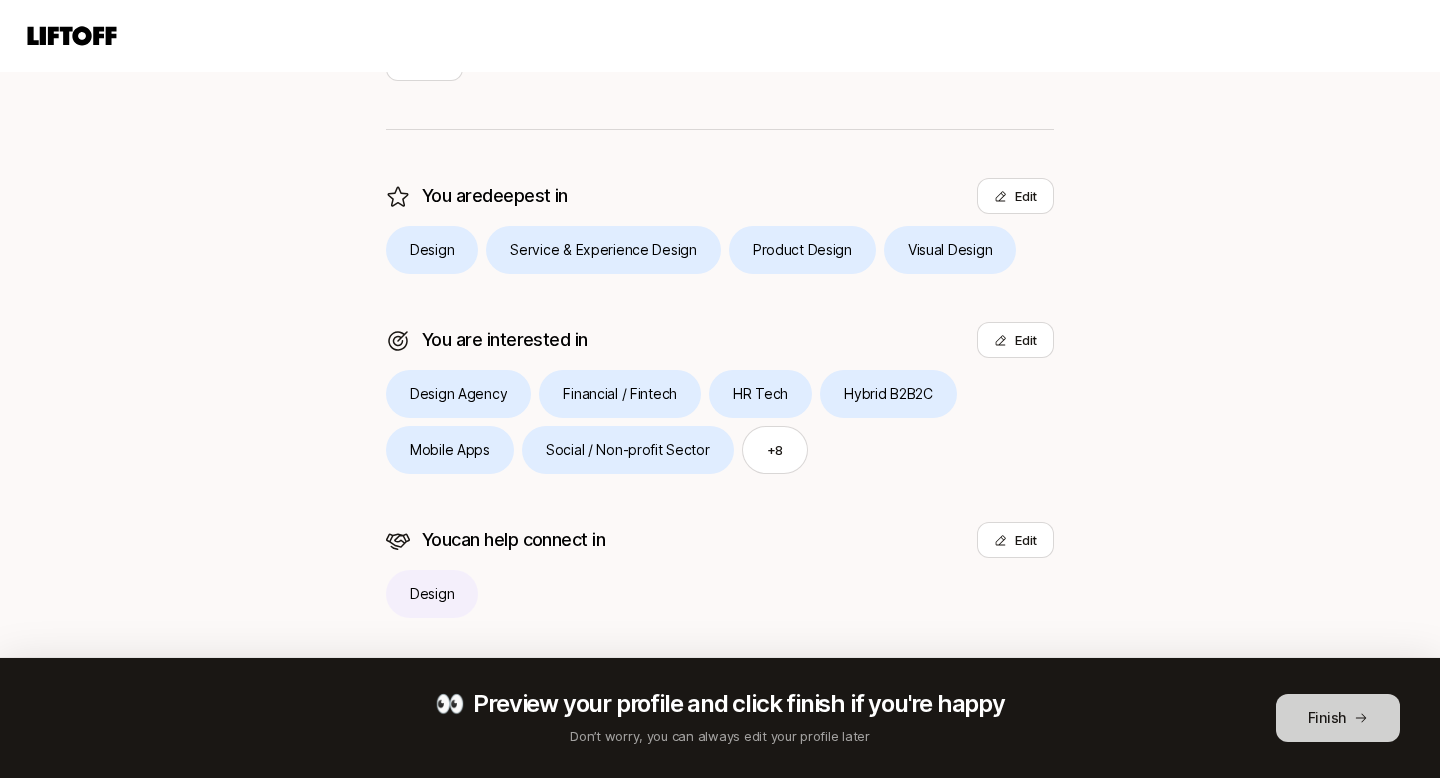 click on "Finish" at bounding box center (1338, 718) 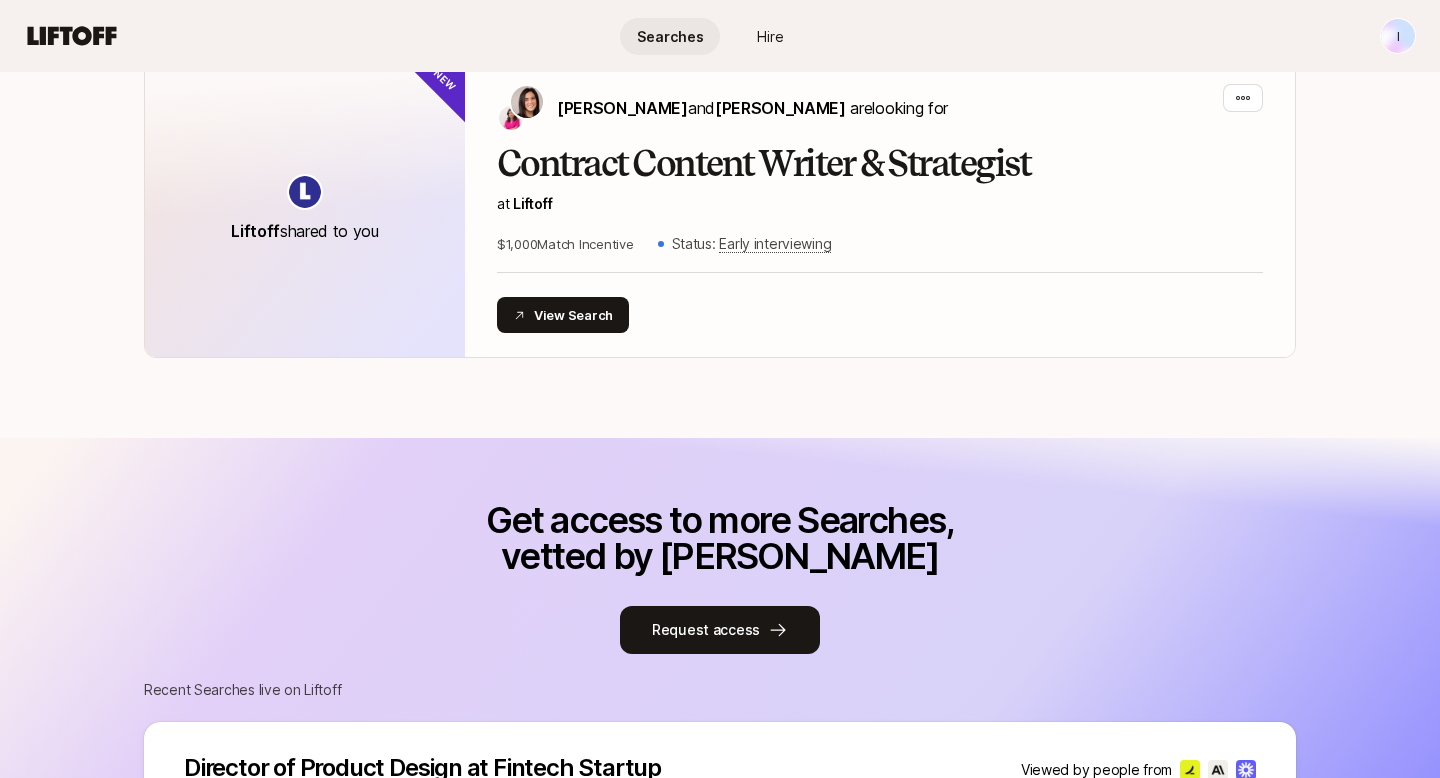 scroll, scrollTop: 0, scrollLeft: 0, axis: both 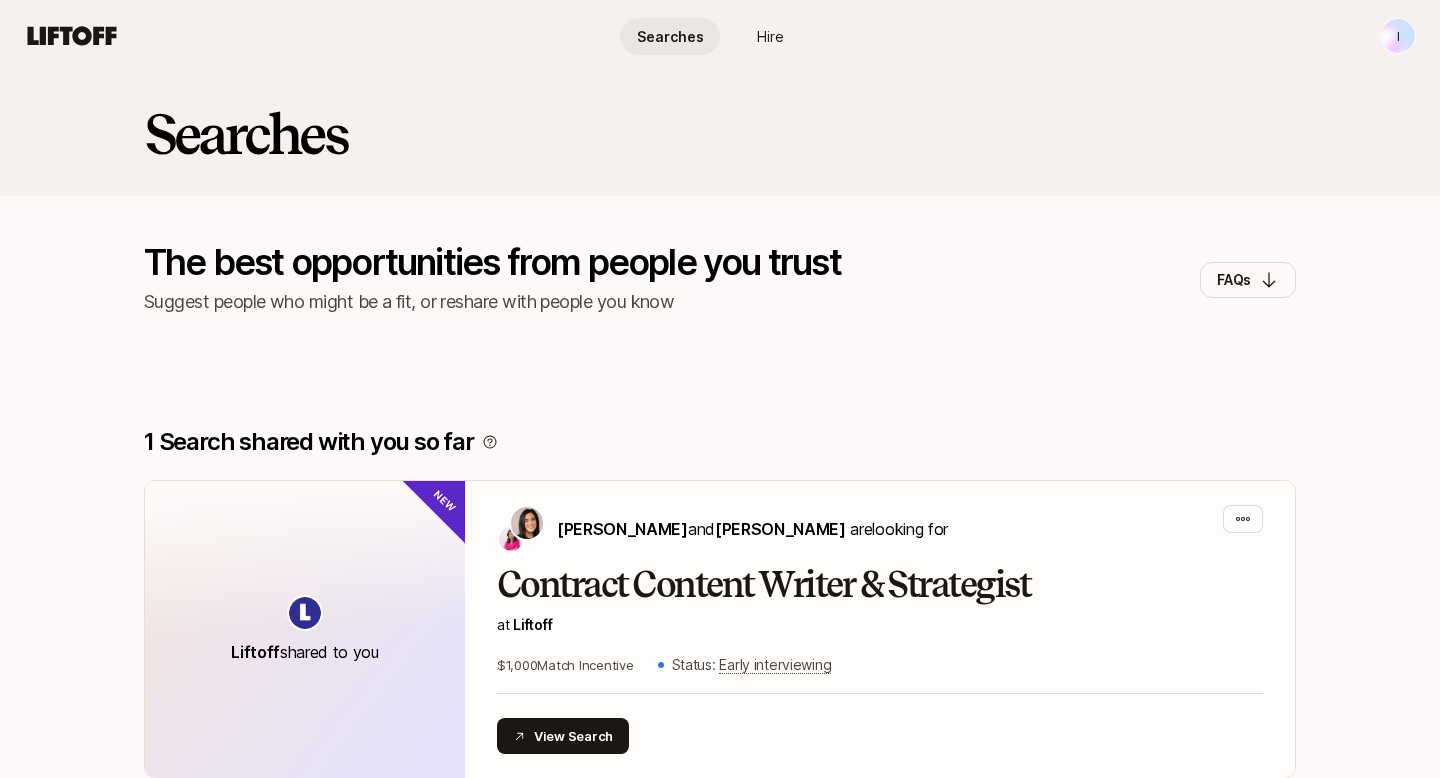click on "Hire" at bounding box center [770, 36] 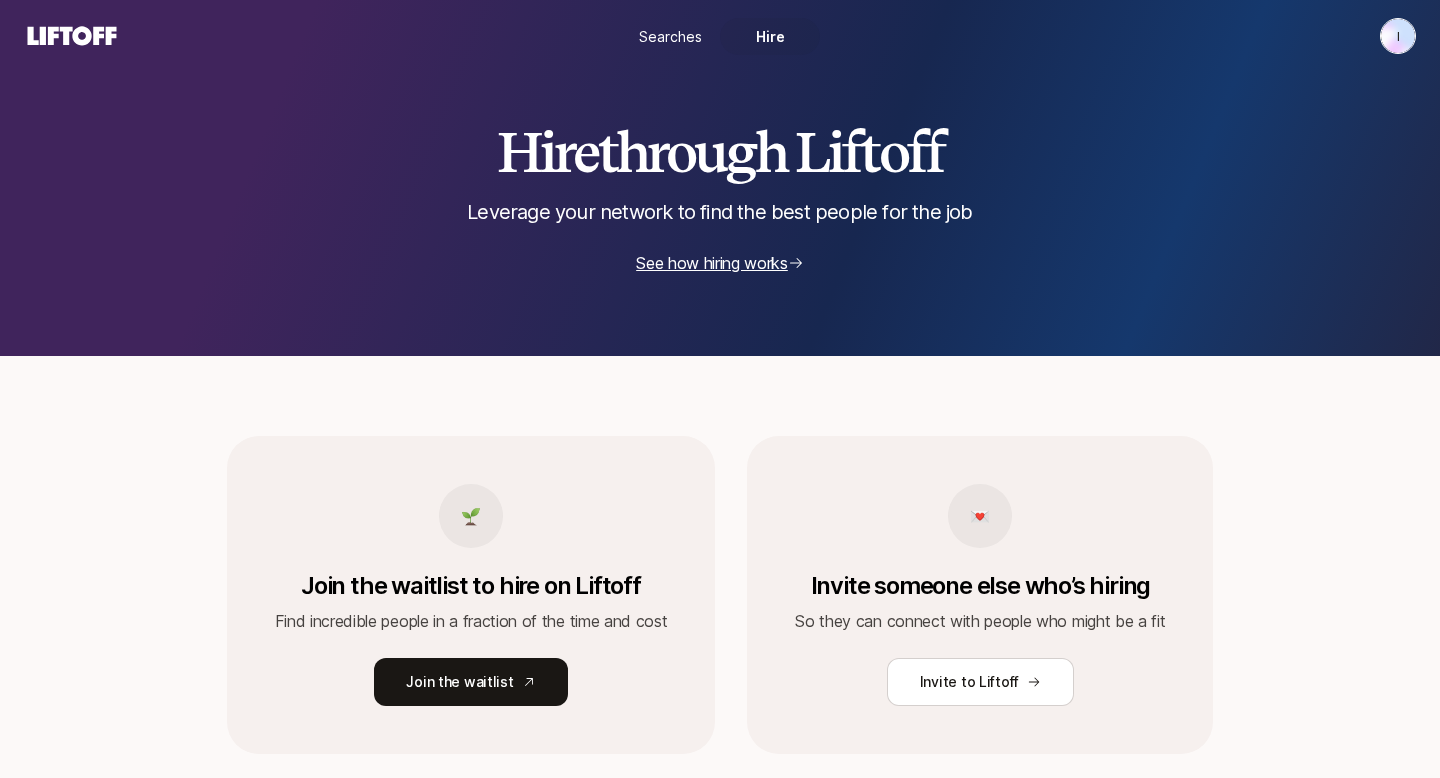 click on "Searches" at bounding box center (670, 36) 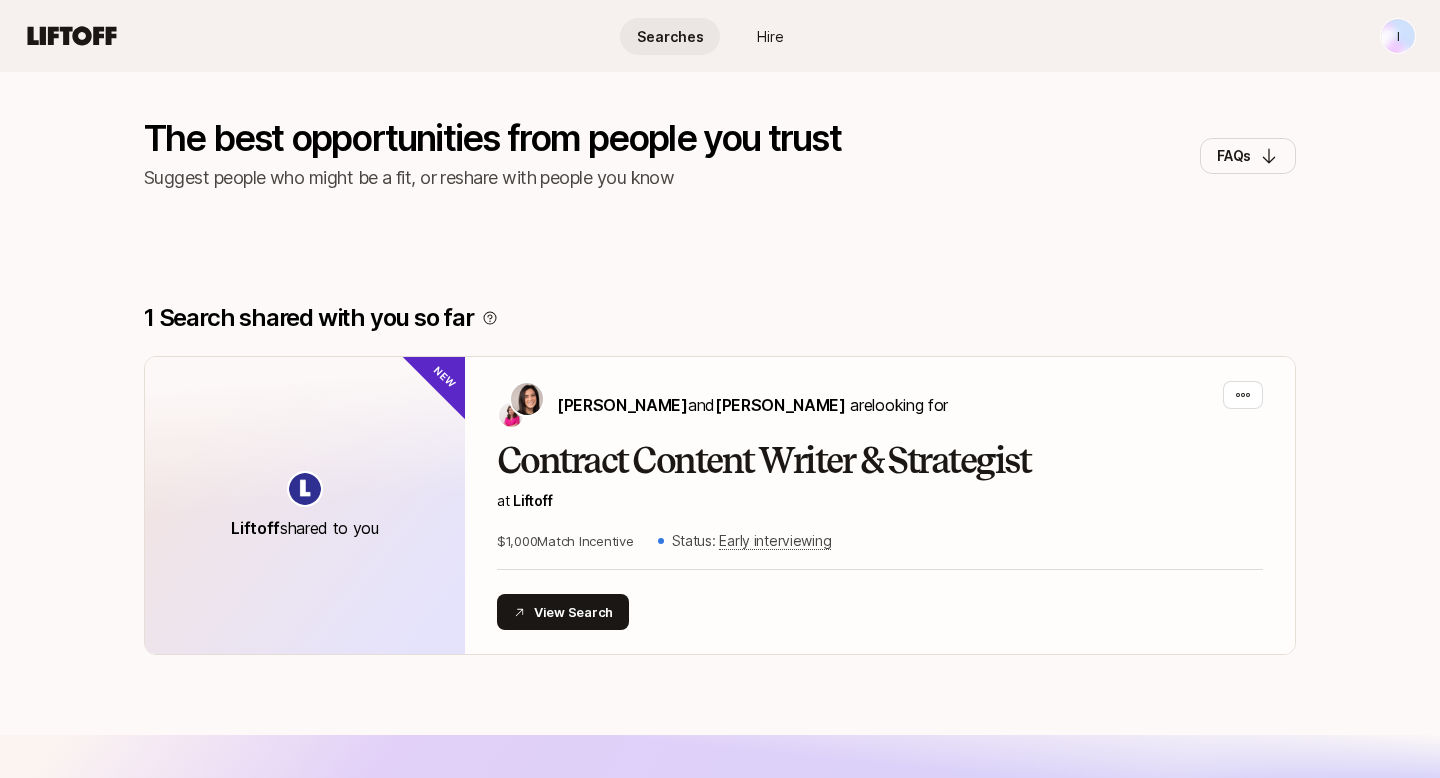 scroll, scrollTop: 151, scrollLeft: 0, axis: vertical 